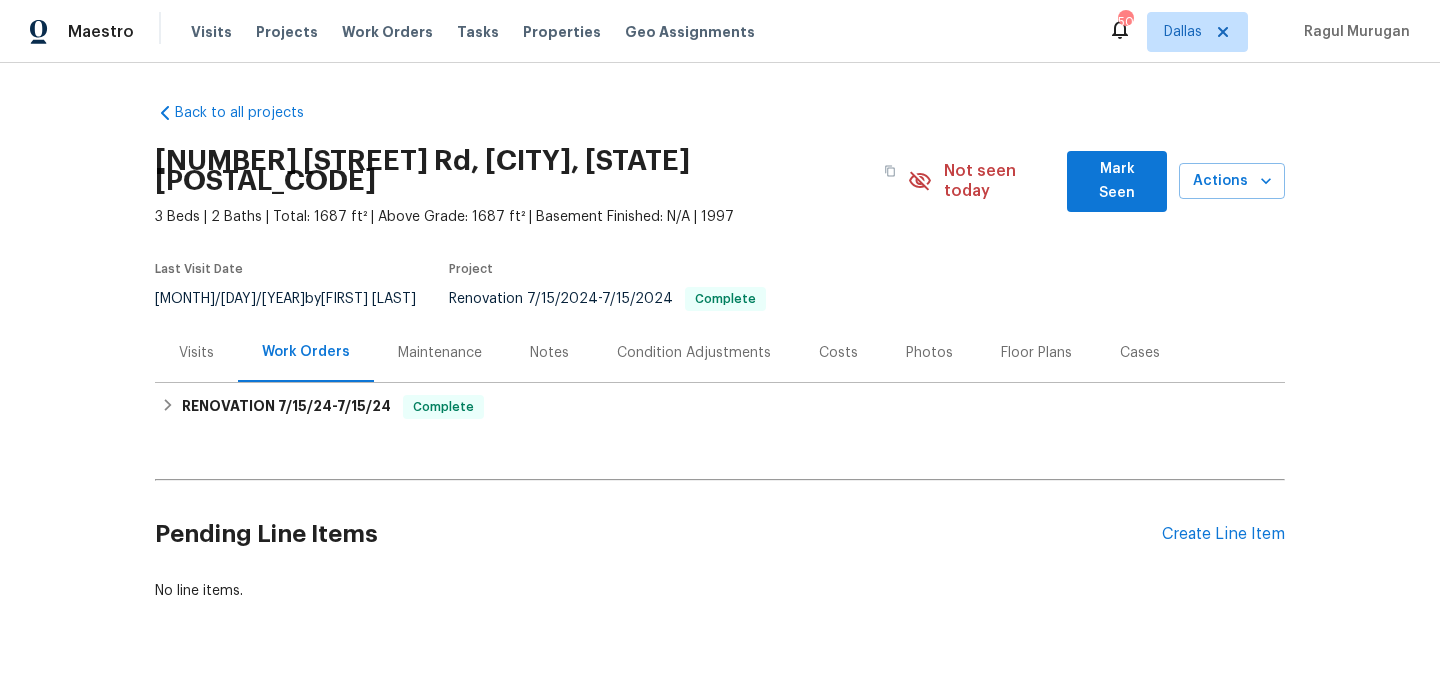 scroll, scrollTop: 0, scrollLeft: 0, axis: both 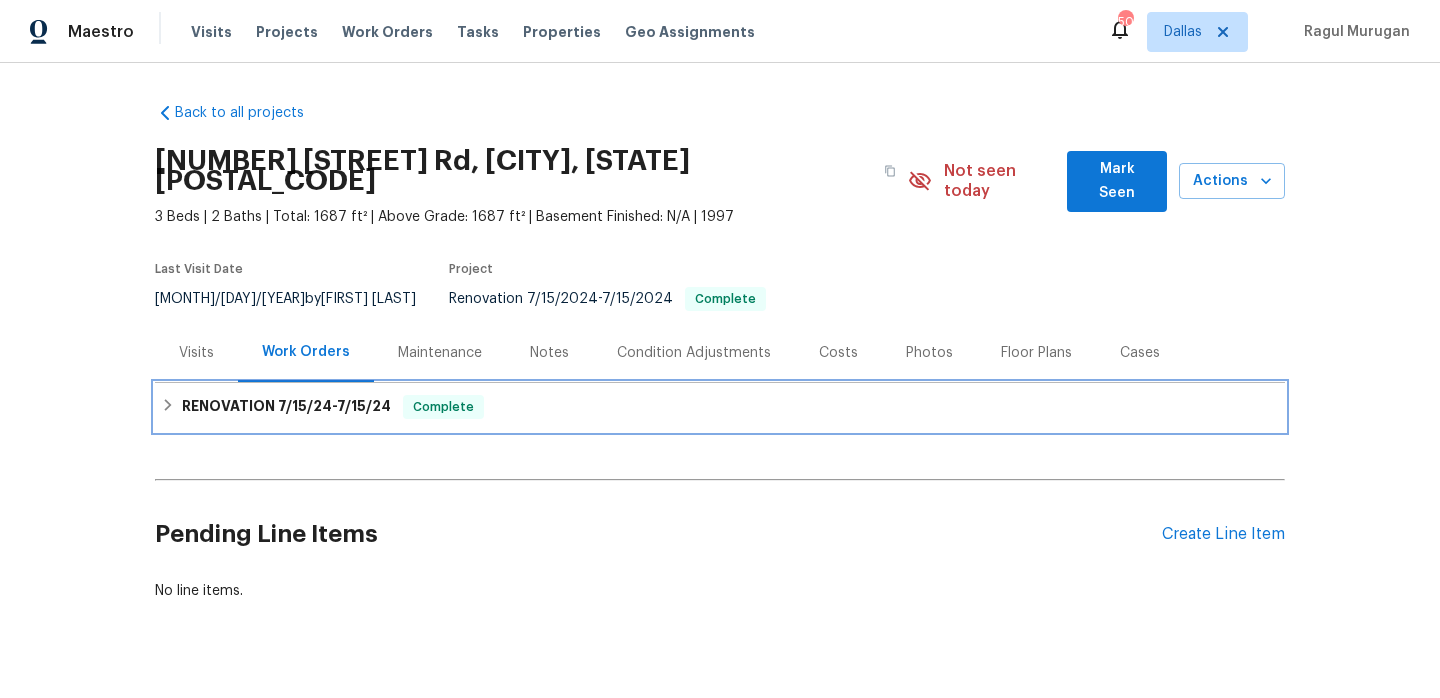 click on "RENOVATION   7/15/24  -  7/15/24 Complete" at bounding box center (720, 407) 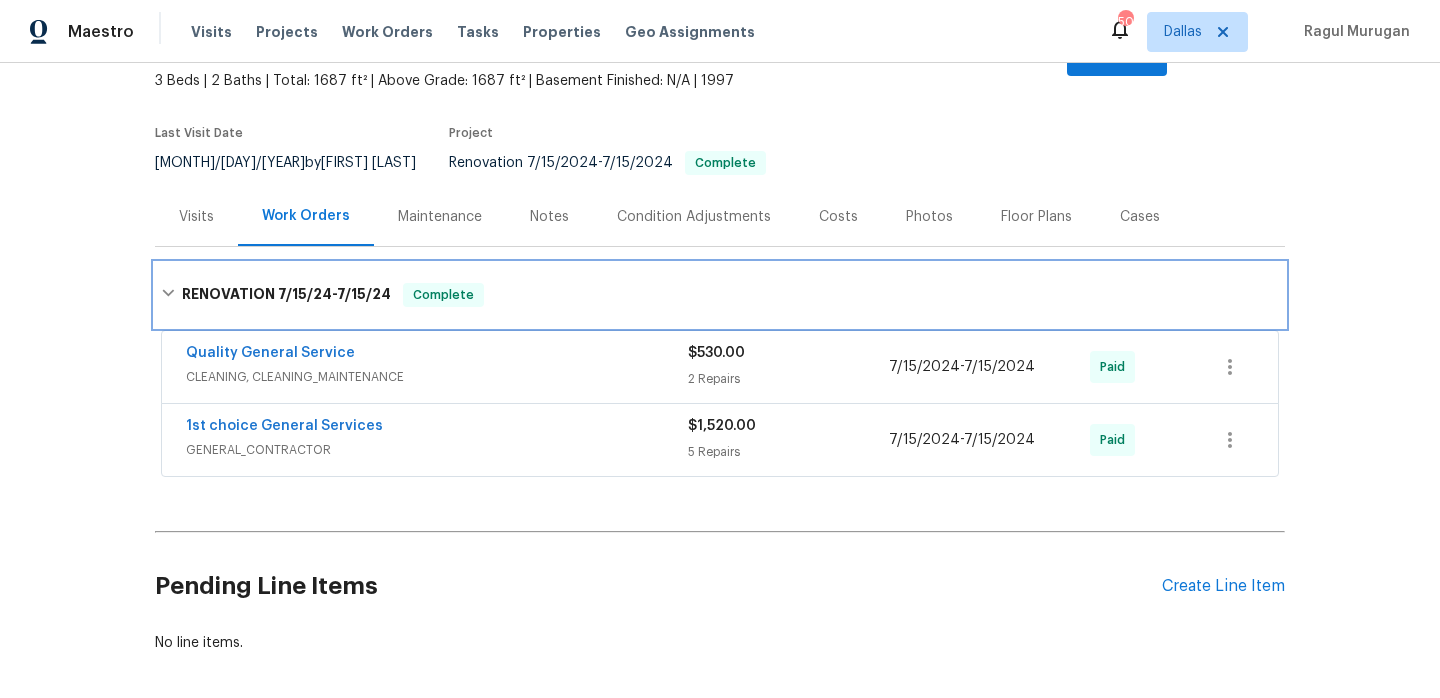 scroll, scrollTop: 207, scrollLeft: 0, axis: vertical 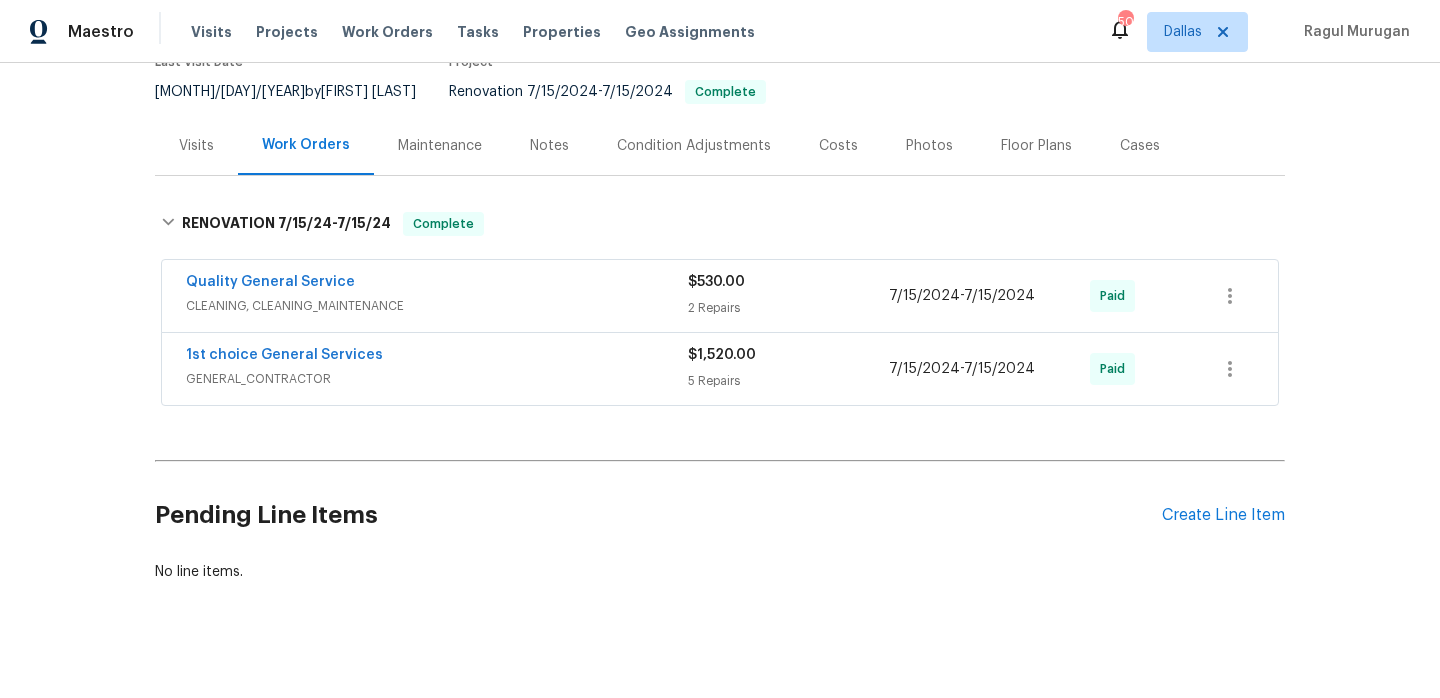 click on "Quality General Service" at bounding box center (437, 284) 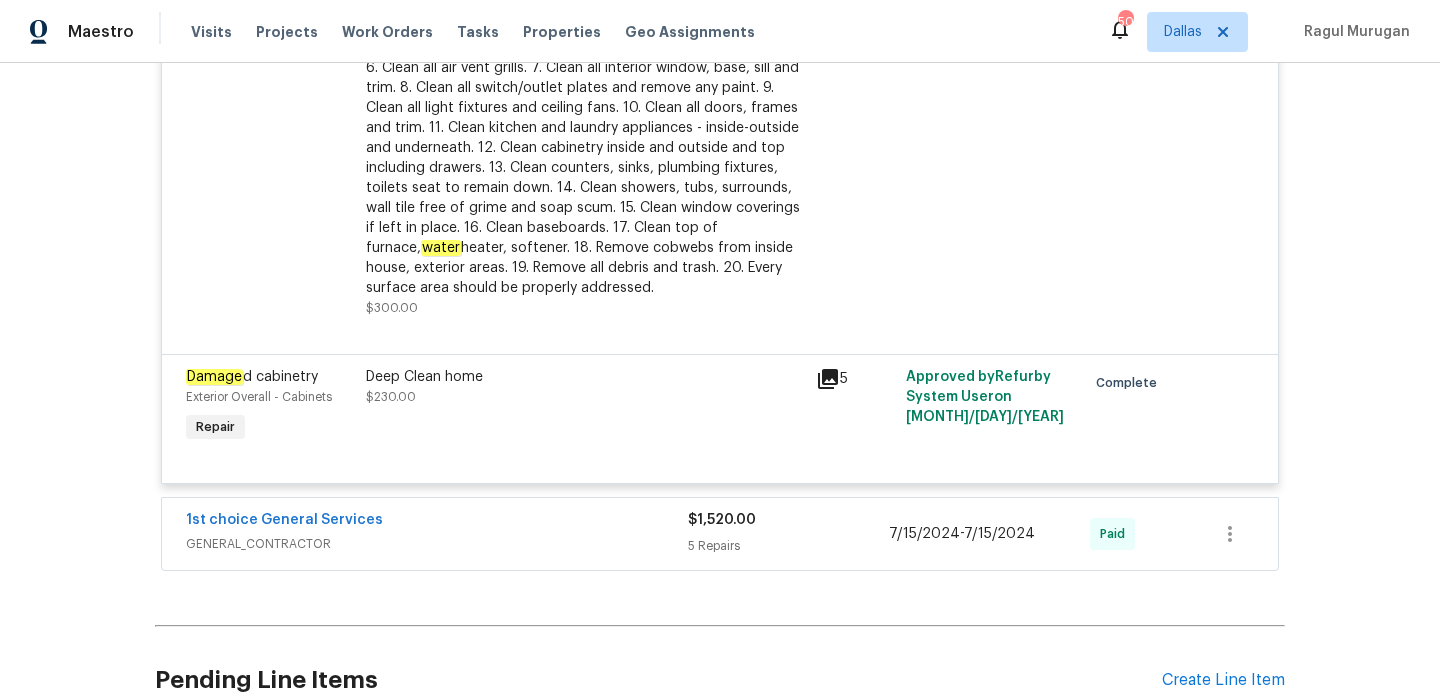 scroll, scrollTop: 706, scrollLeft: 0, axis: vertical 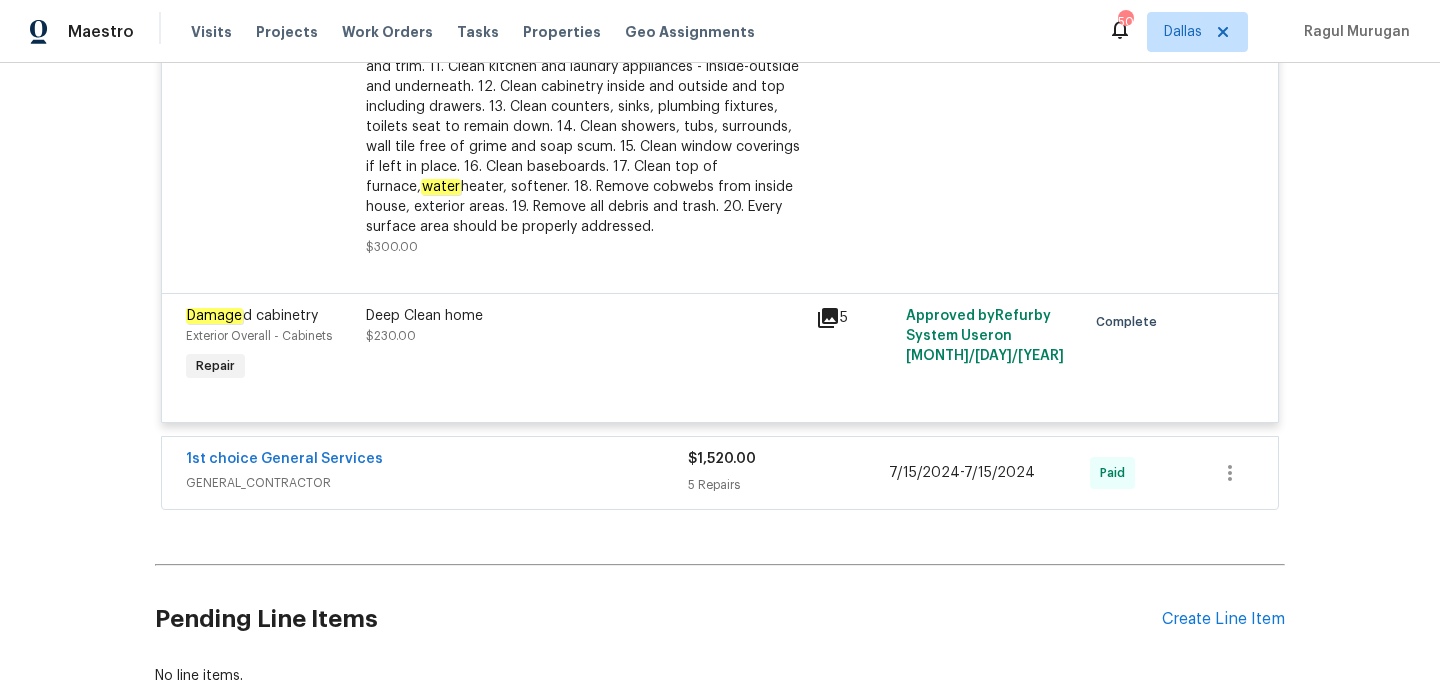 click on "1st choice General Services" at bounding box center (437, 461) 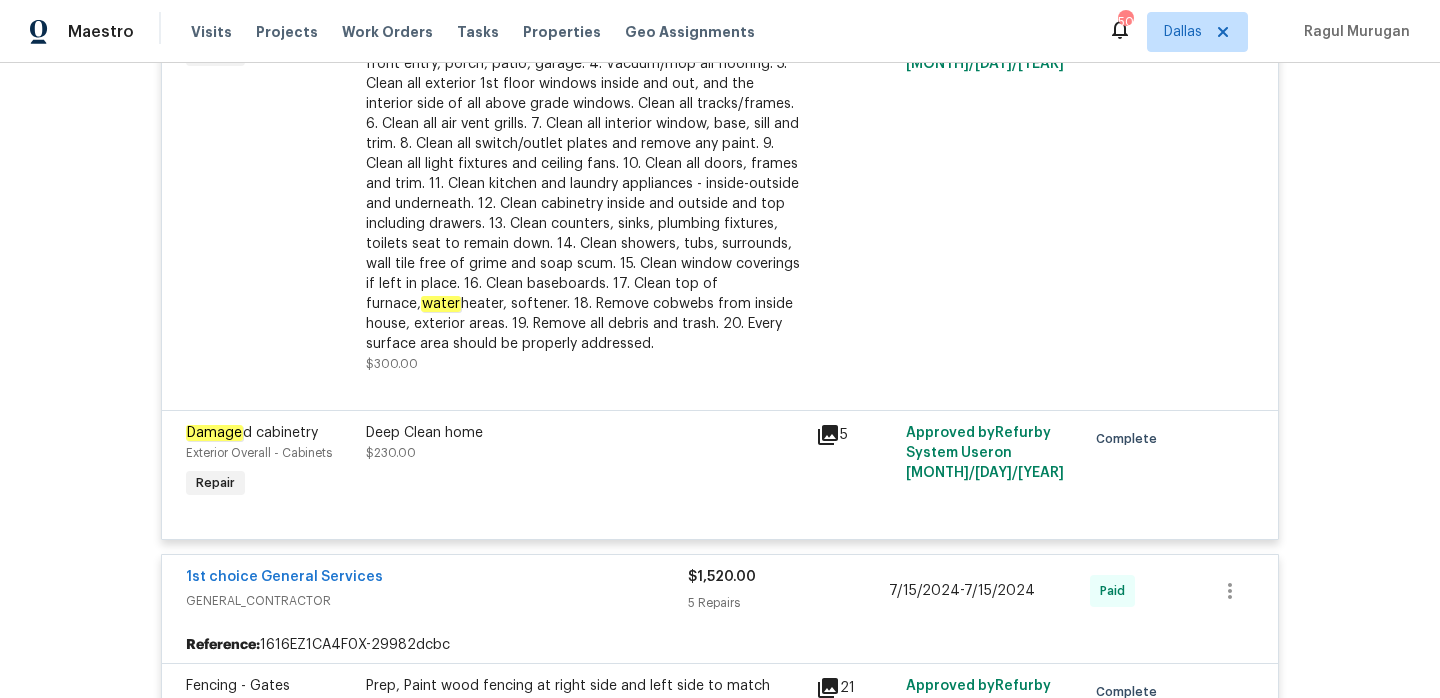 scroll, scrollTop: 0, scrollLeft: 0, axis: both 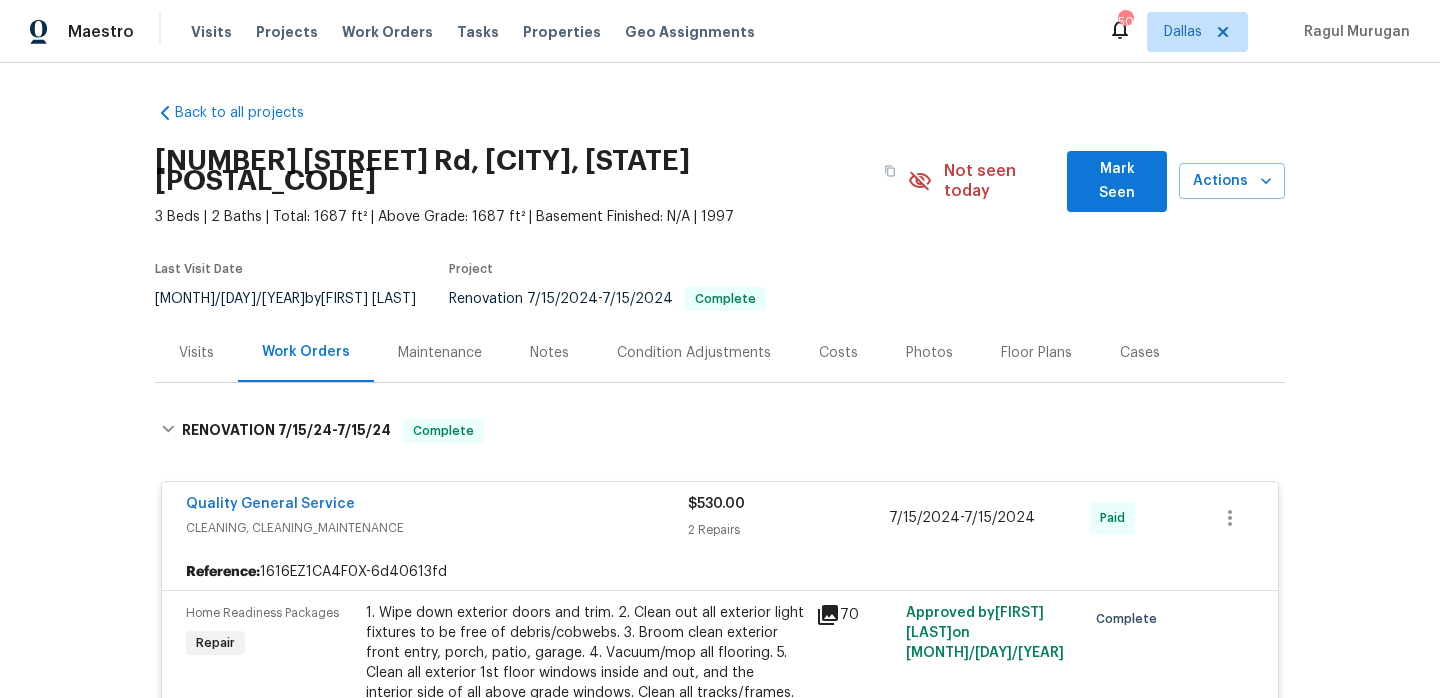 click on "Visits" at bounding box center (196, 353) 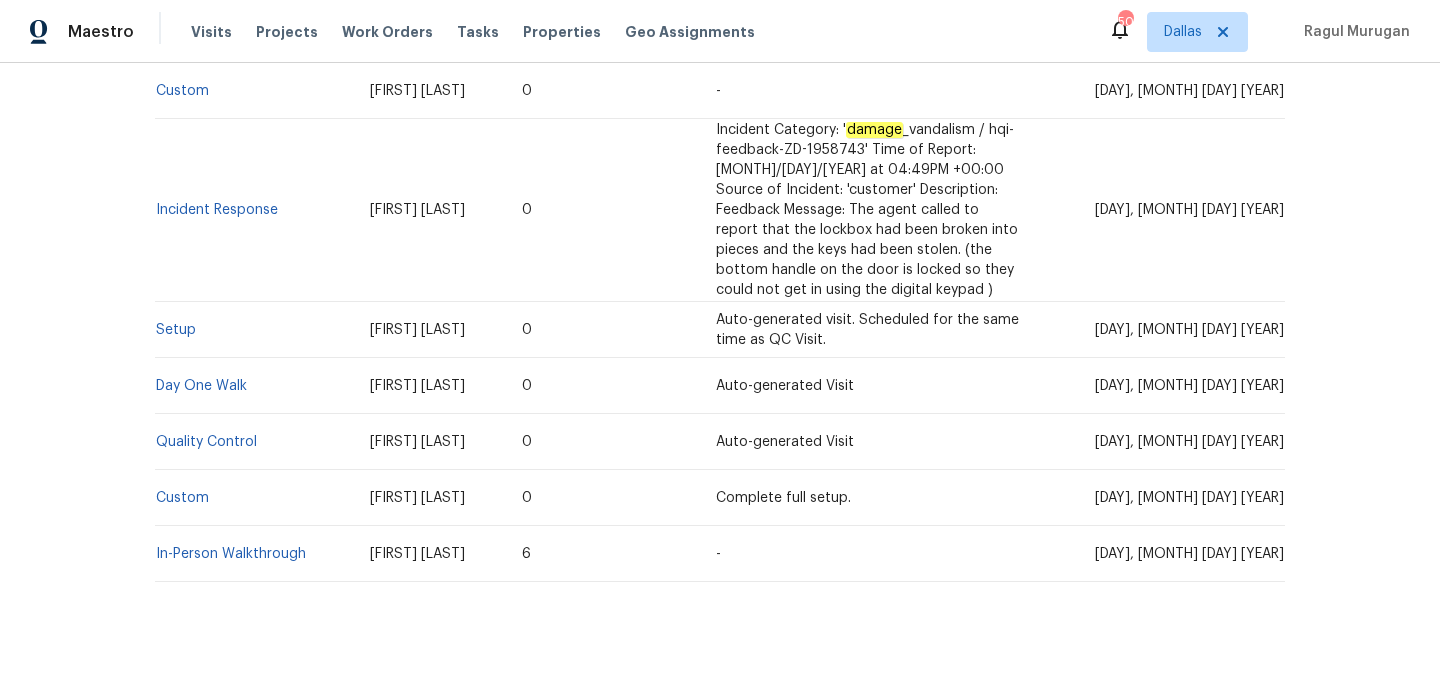 scroll, scrollTop: 0, scrollLeft: 0, axis: both 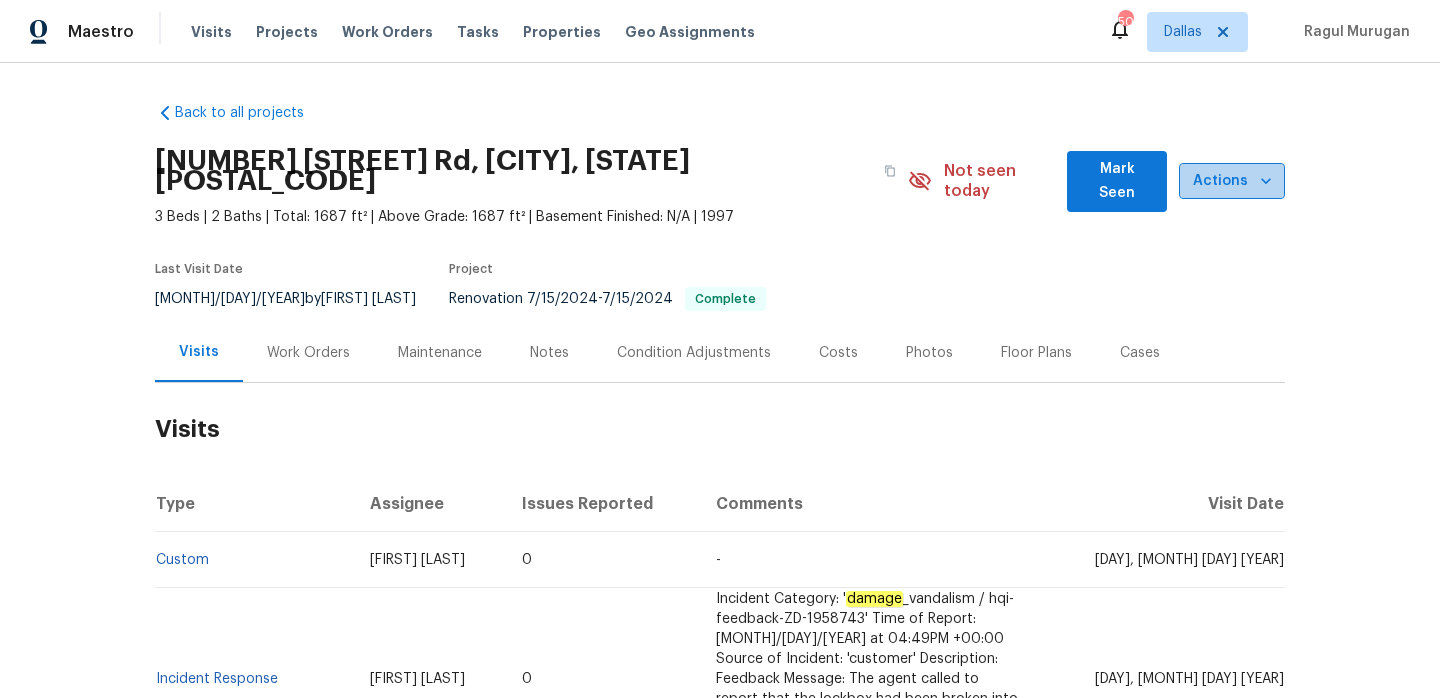 click on "Actions" at bounding box center [1232, 181] 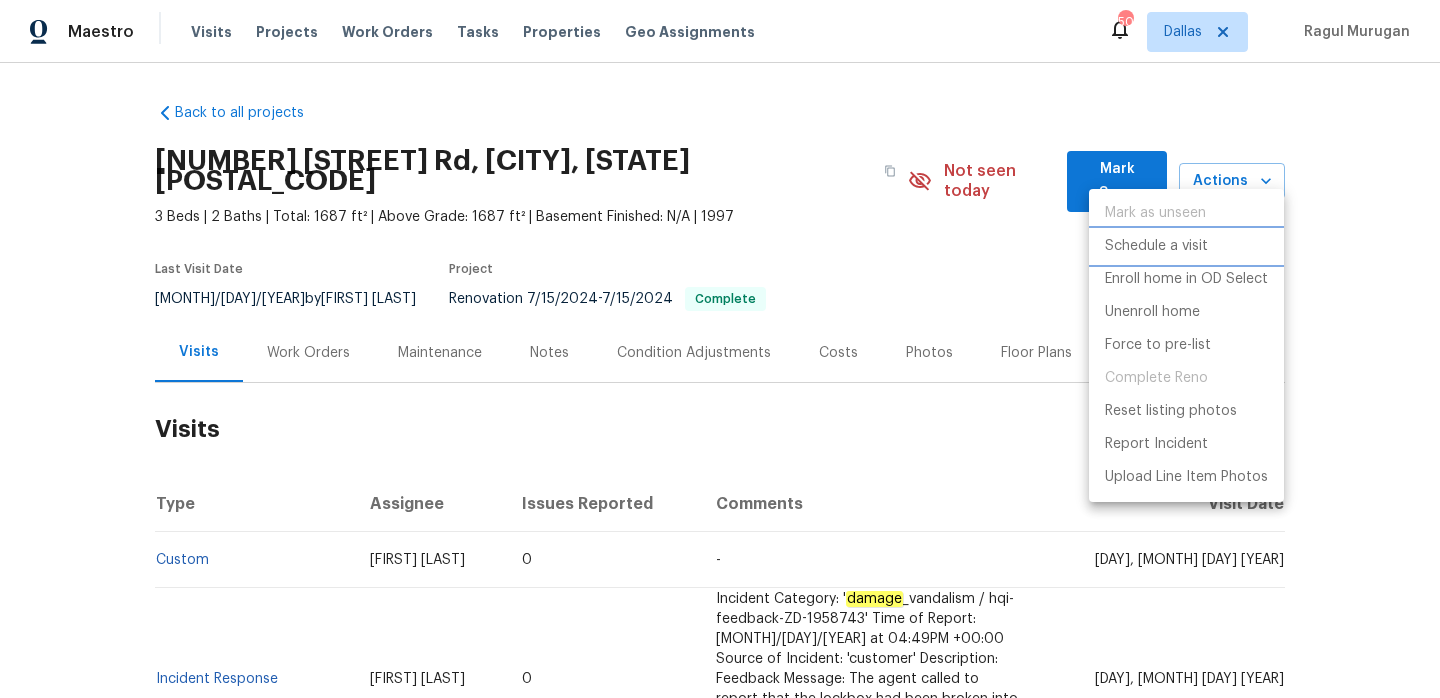 click on "Schedule a visit" at bounding box center [1156, 246] 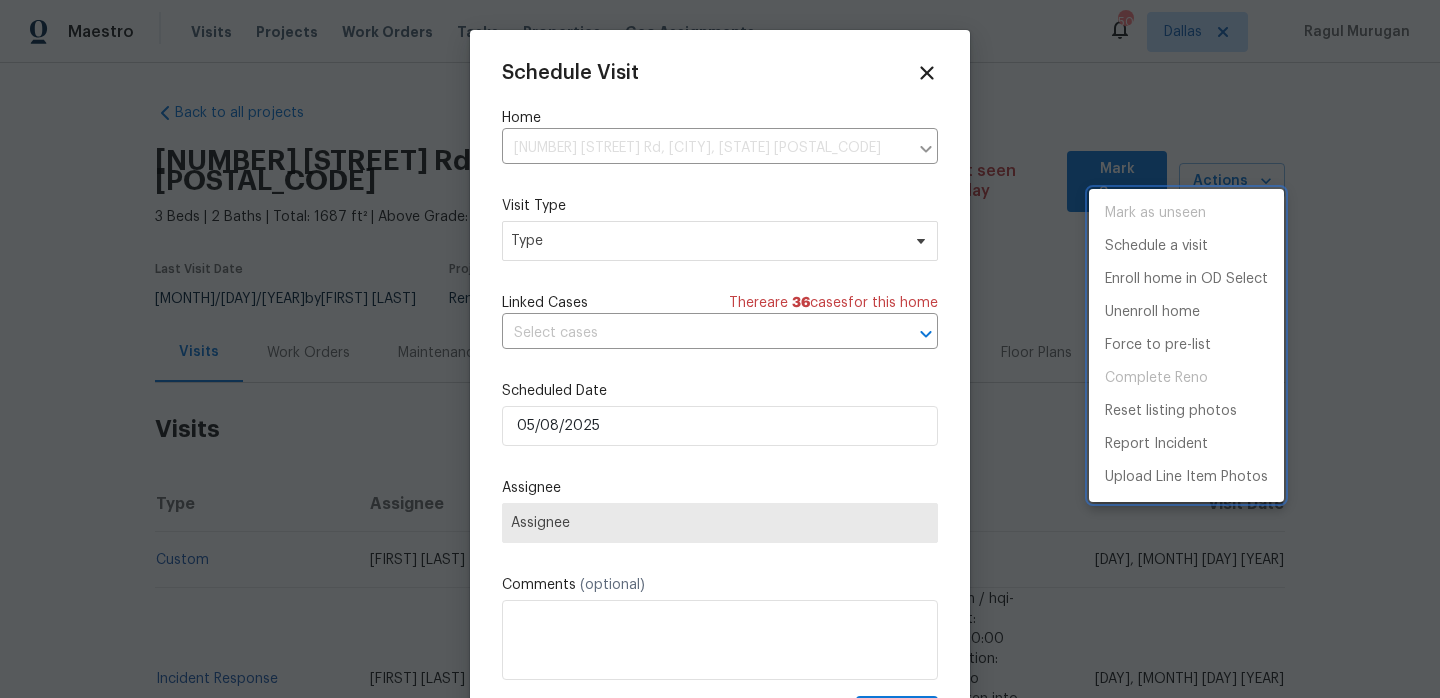 click at bounding box center [720, 349] 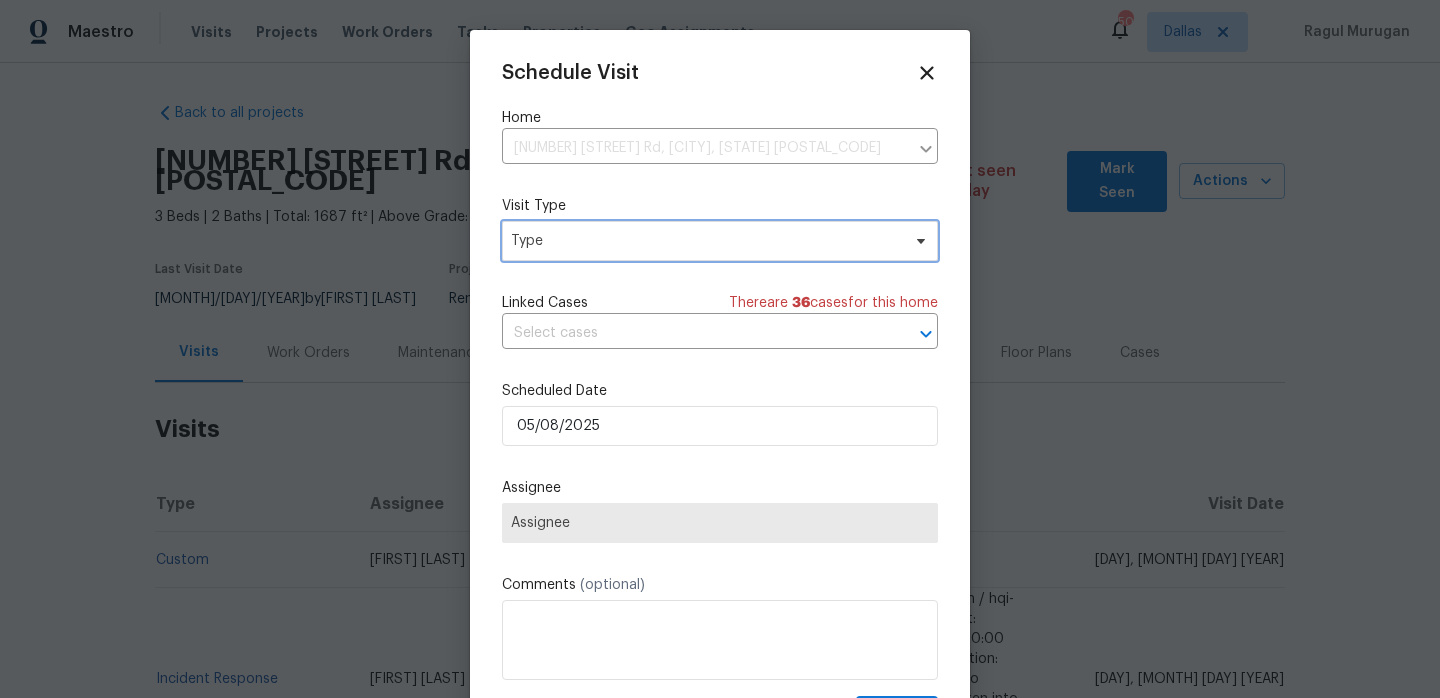 click on "Type" at bounding box center (705, 241) 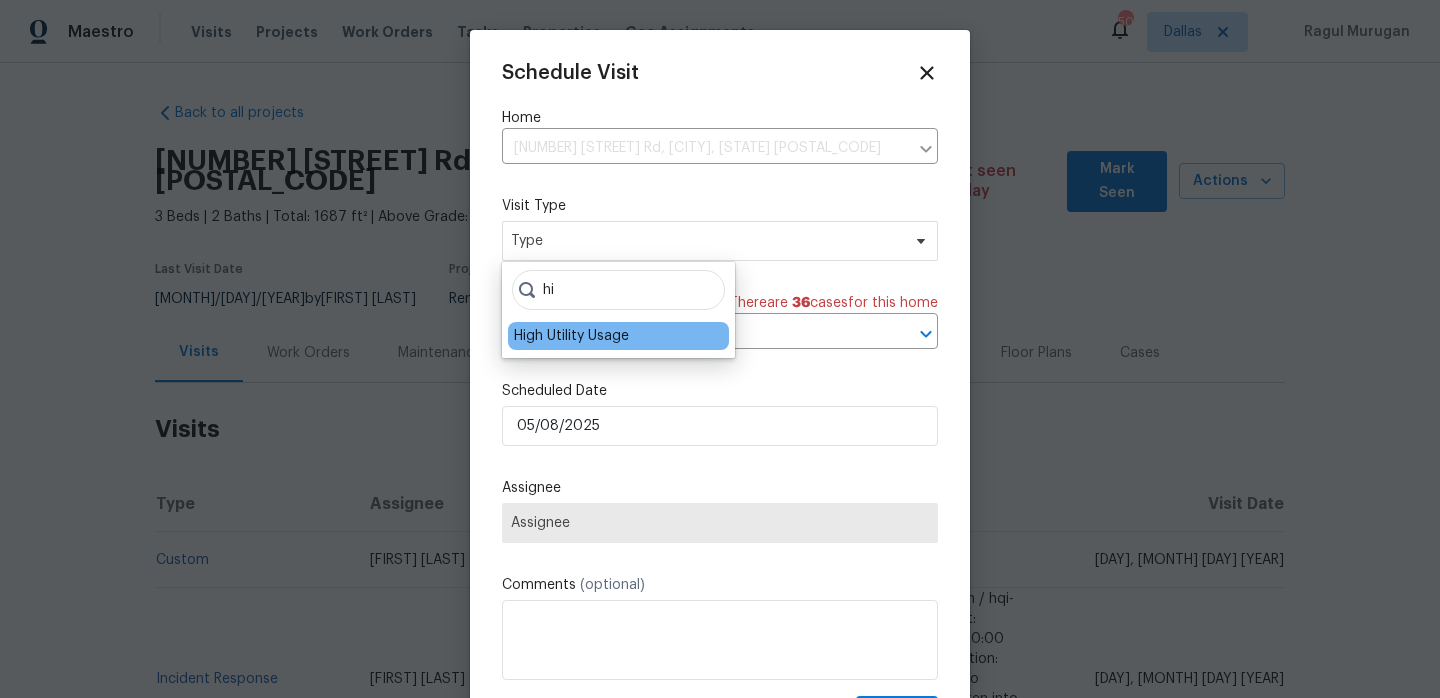 type on "hi" 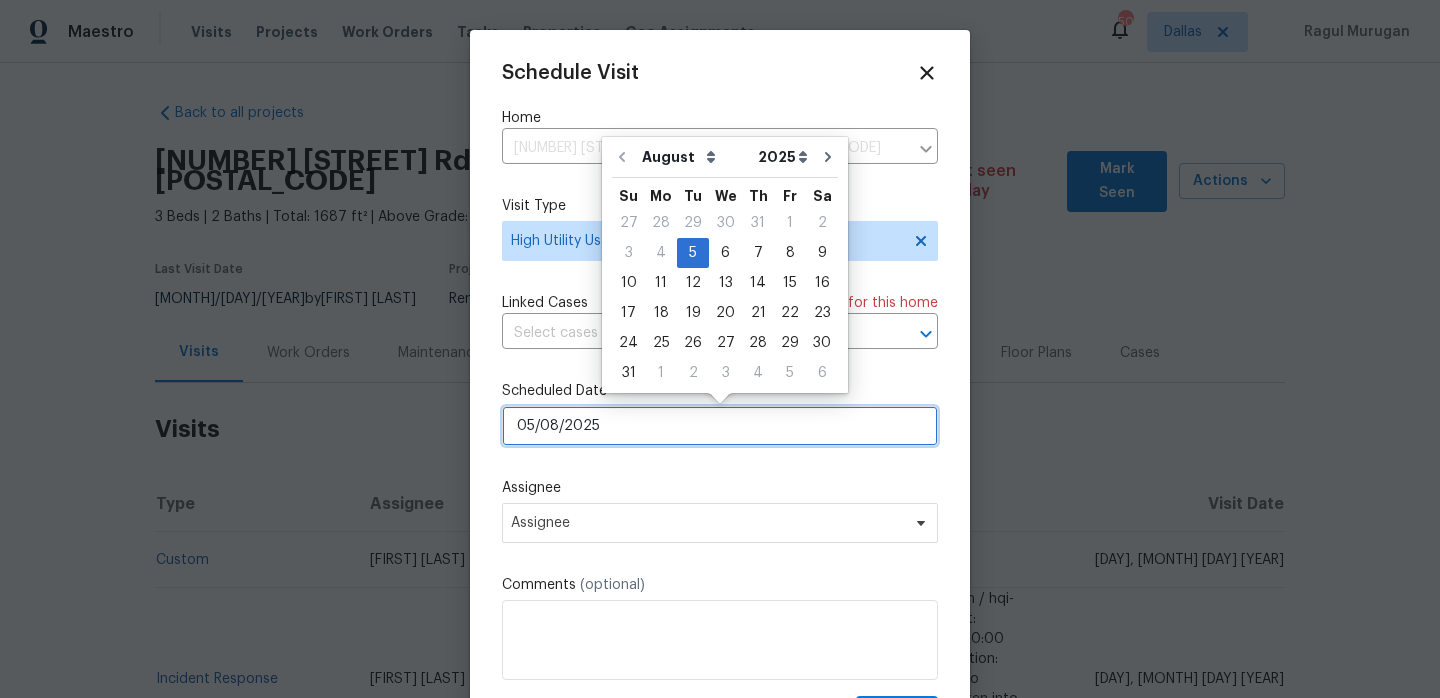 click on "05/08/2025" at bounding box center [720, 426] 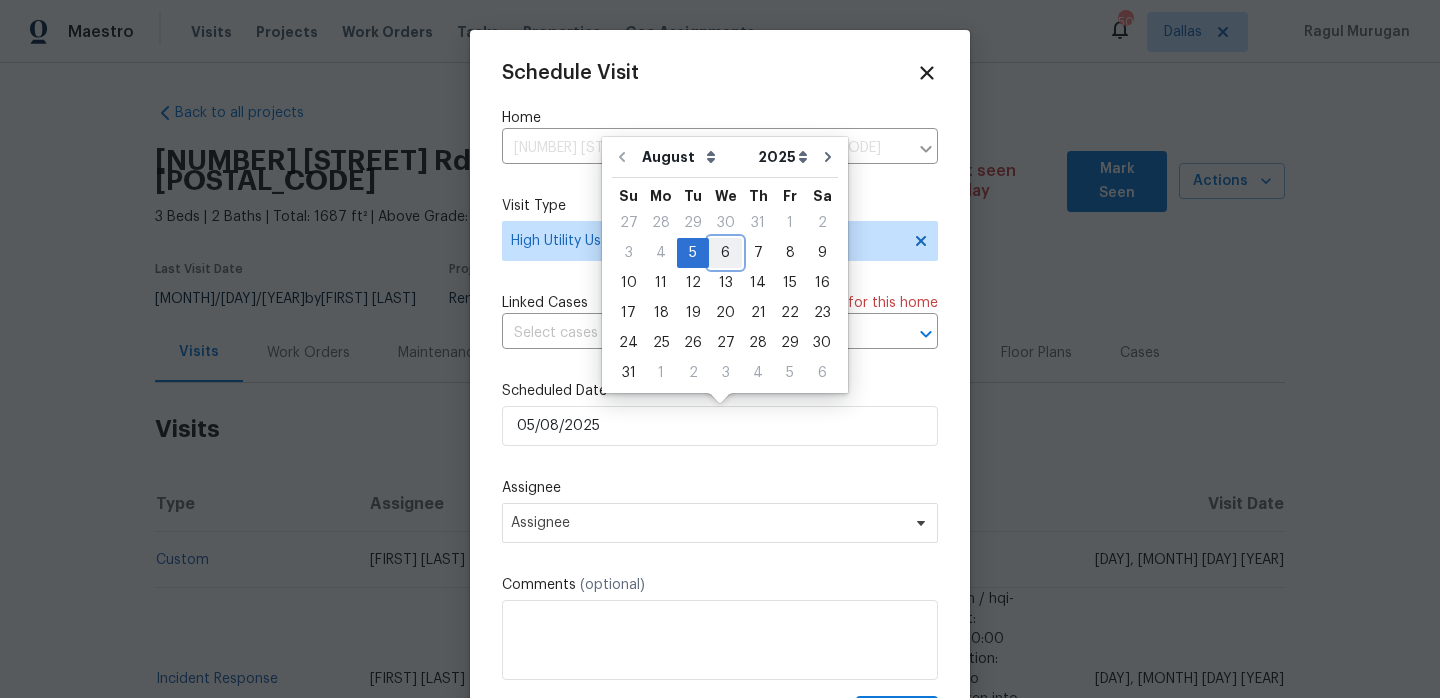 click on "6" at bounding box center [725, 253] 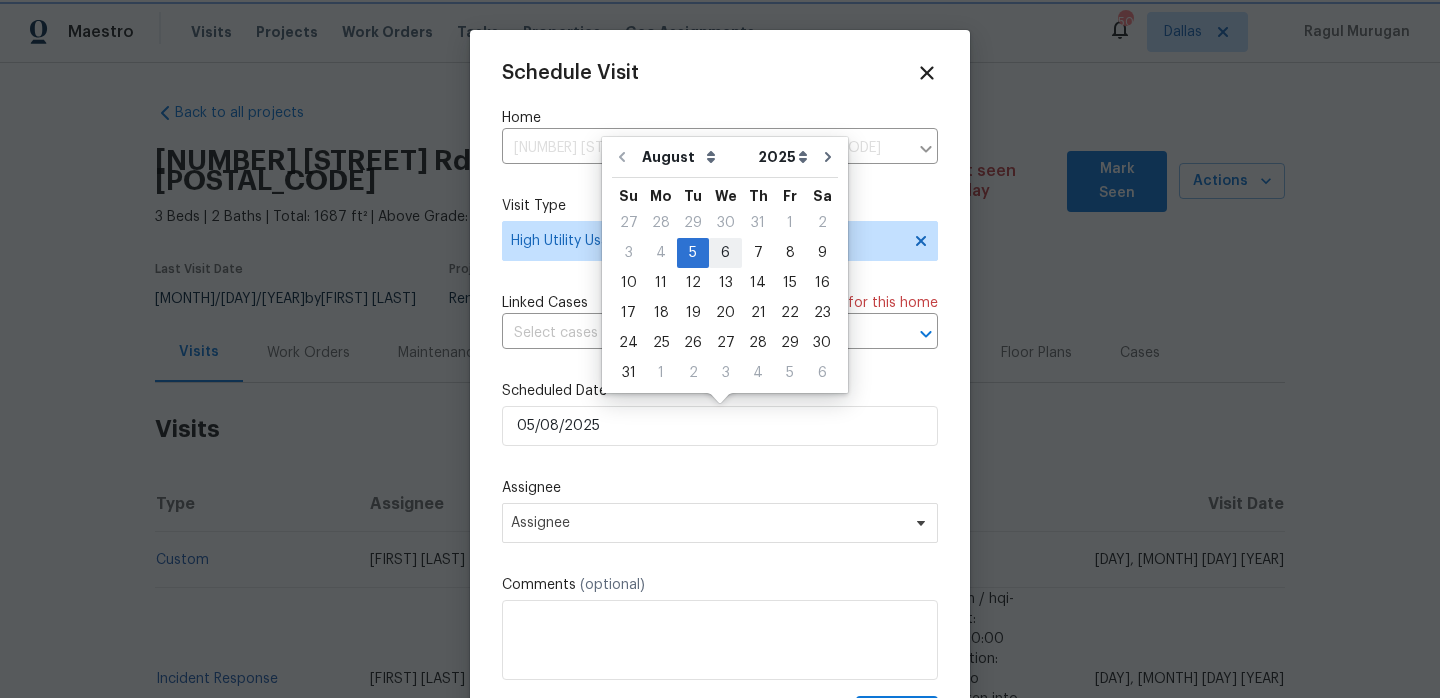 type on "06/08/2025" 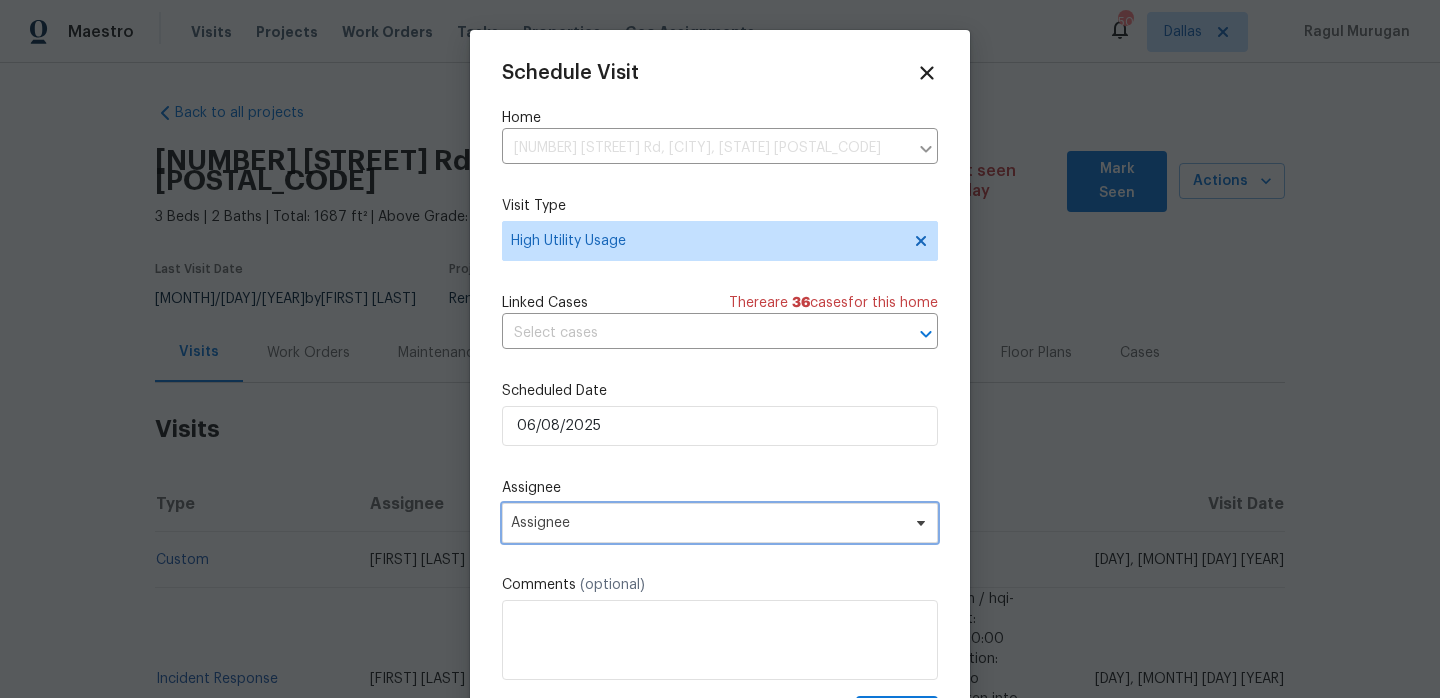 click on "Assignee" at bounding box center [707, 523] 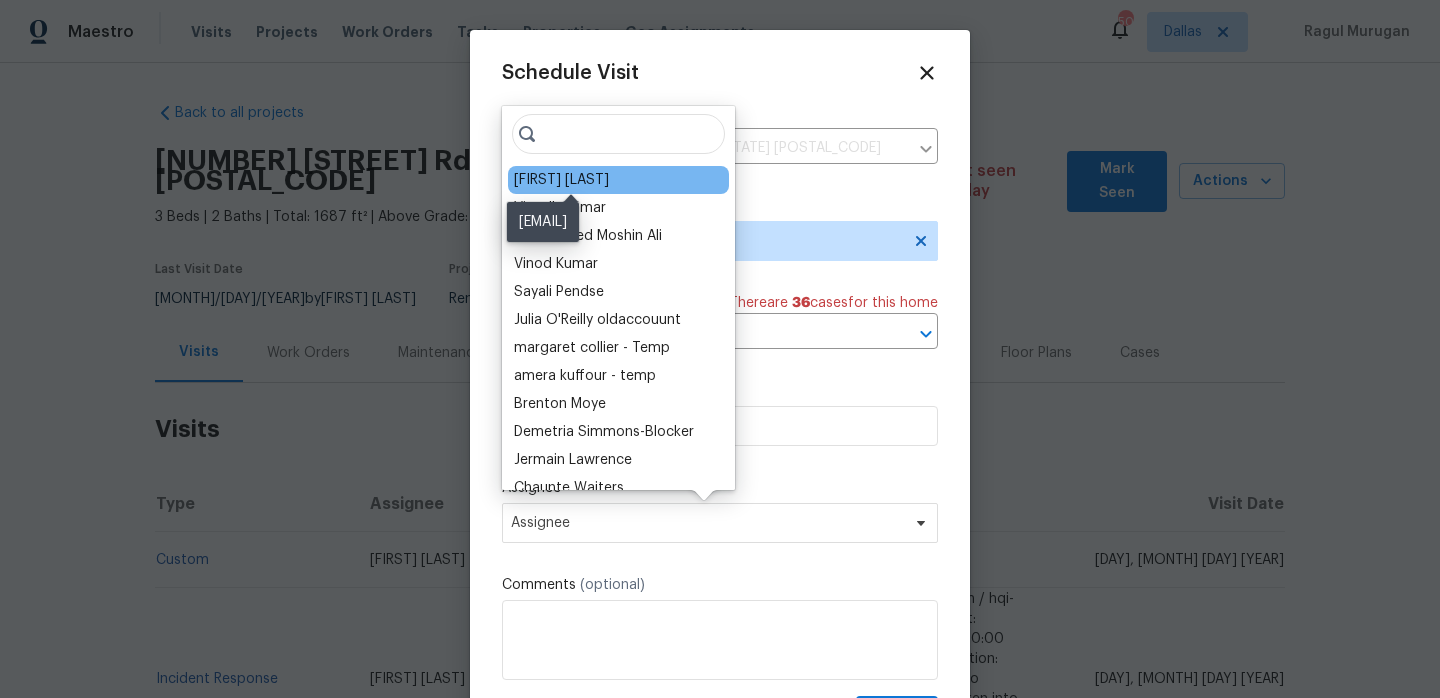 click on "Frank Santellanes" at bounding box center (561, 180) 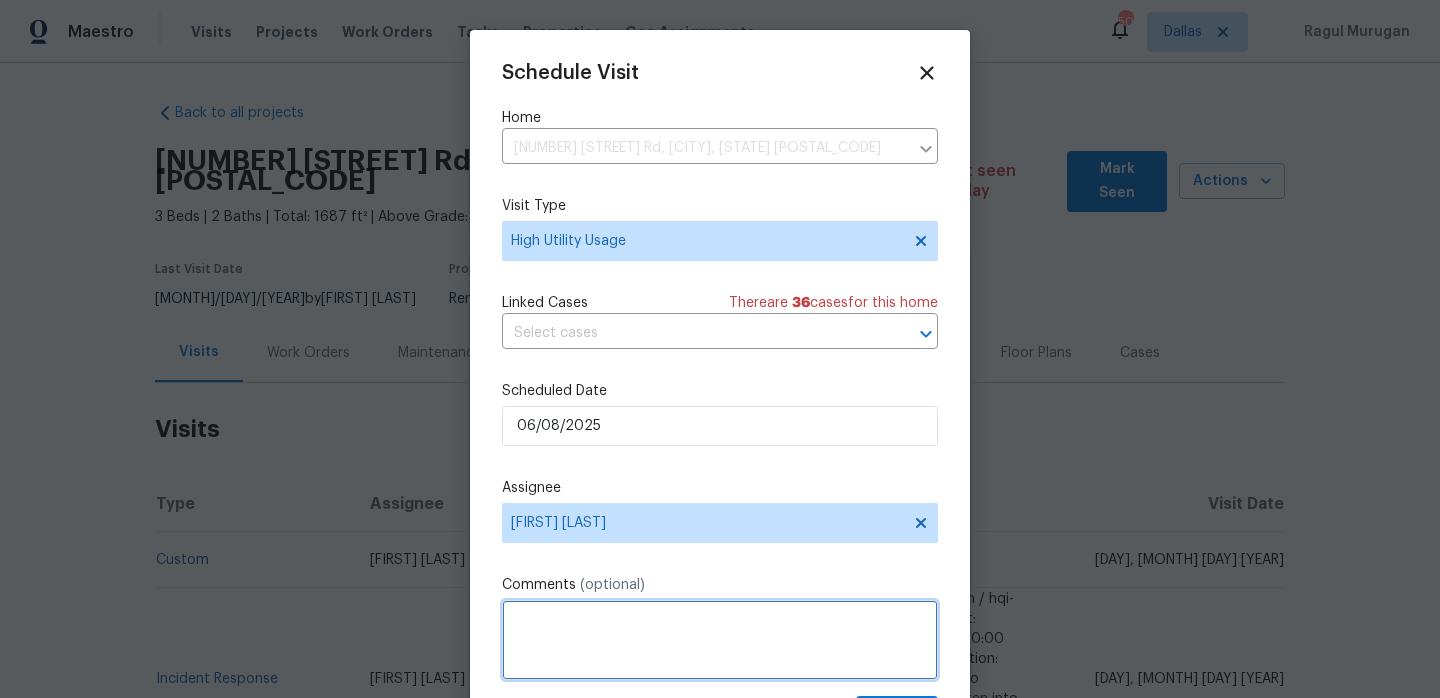 click at bounding box center [720, 640] 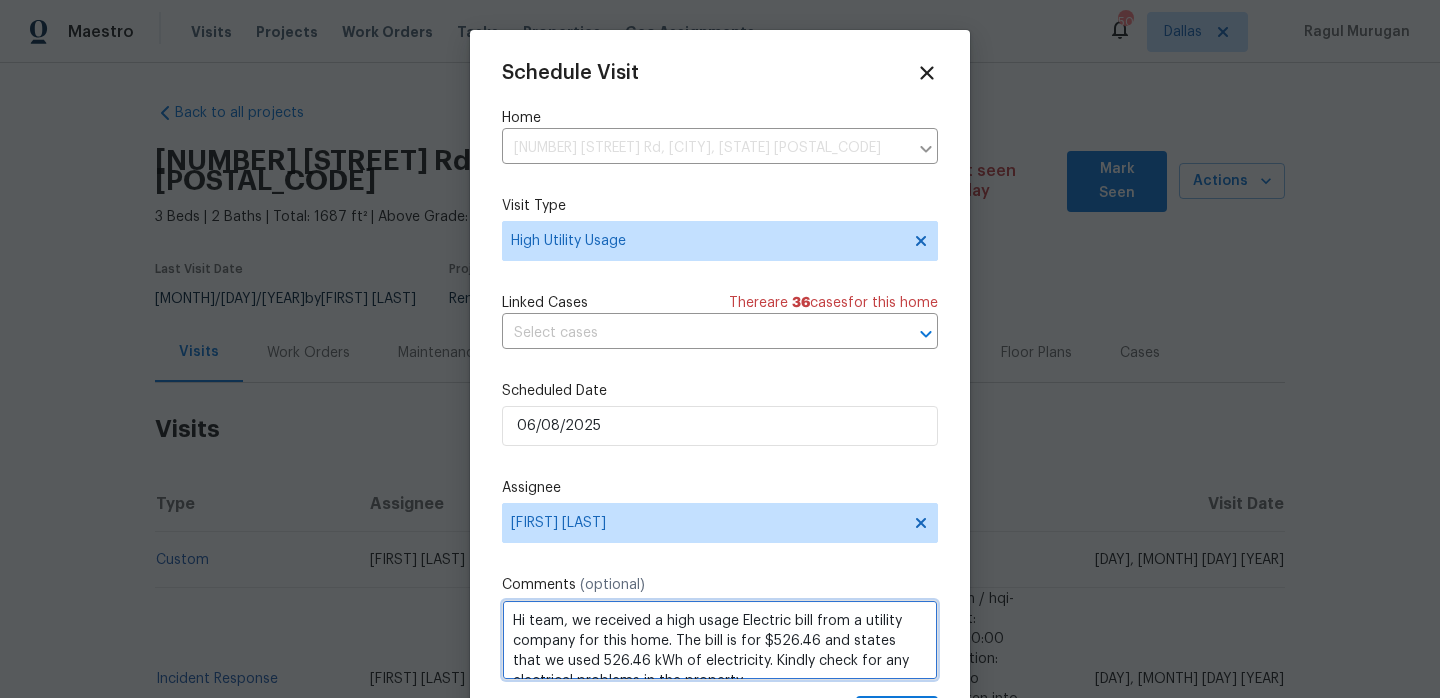 scroll, scrollTop: 22, scrollLeft: 0, axis: vertical 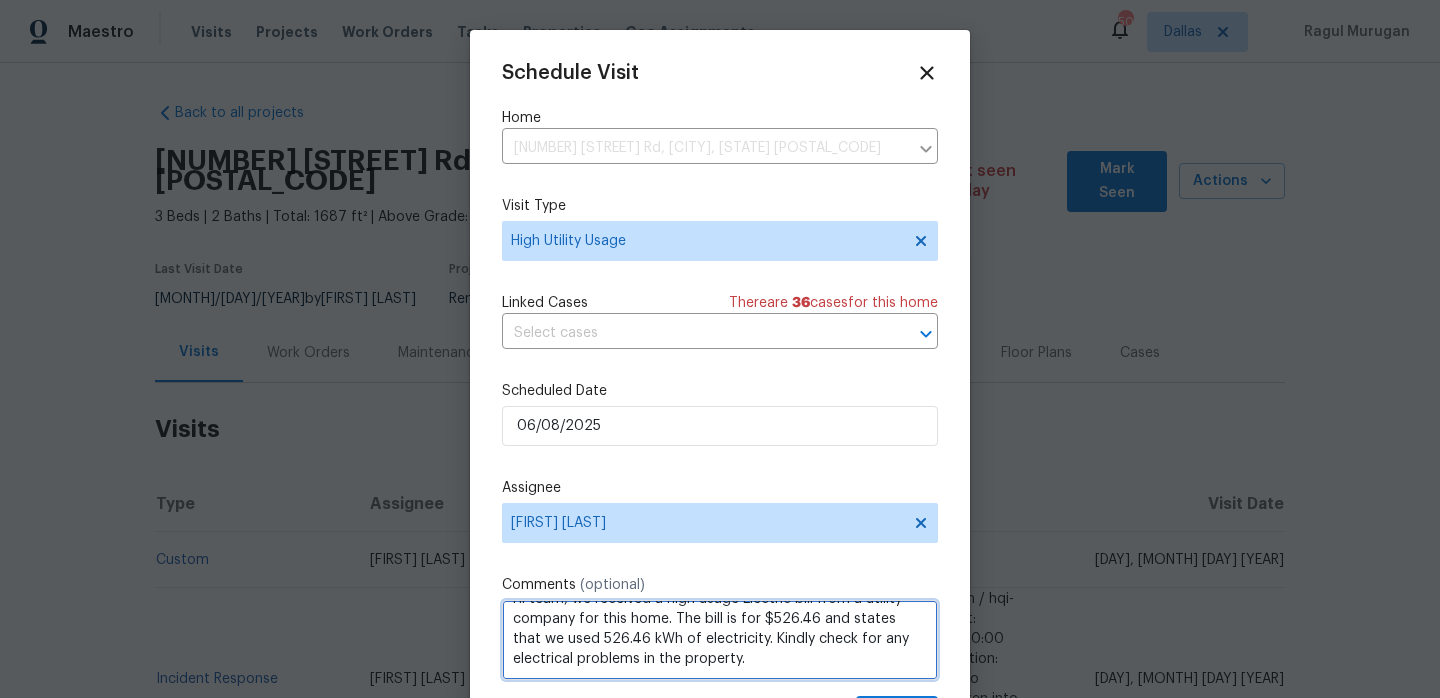 drag, startPoint x: 570, startPoint y: 637, endPoint x: 620, endPoint y: 637, distance: 50 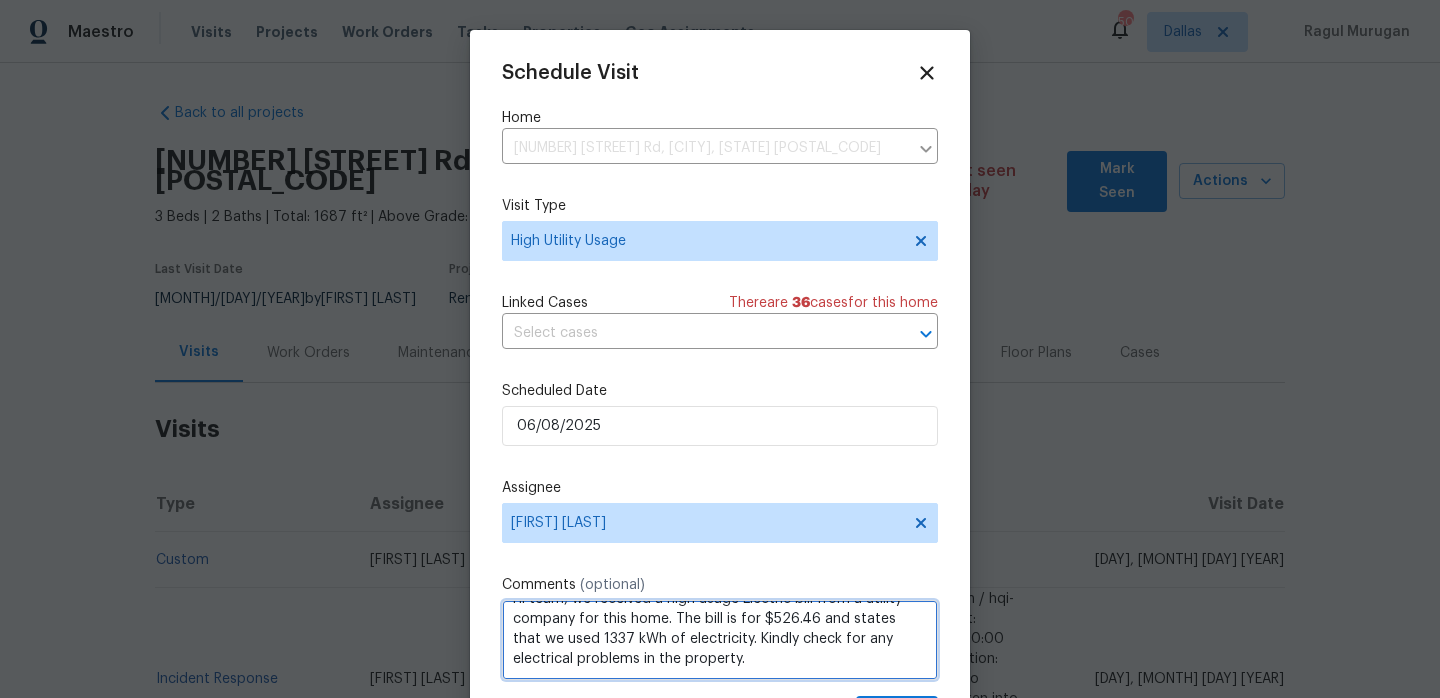 scroll, scrollTop: 19, scrollLeft: 0, axis: vertical 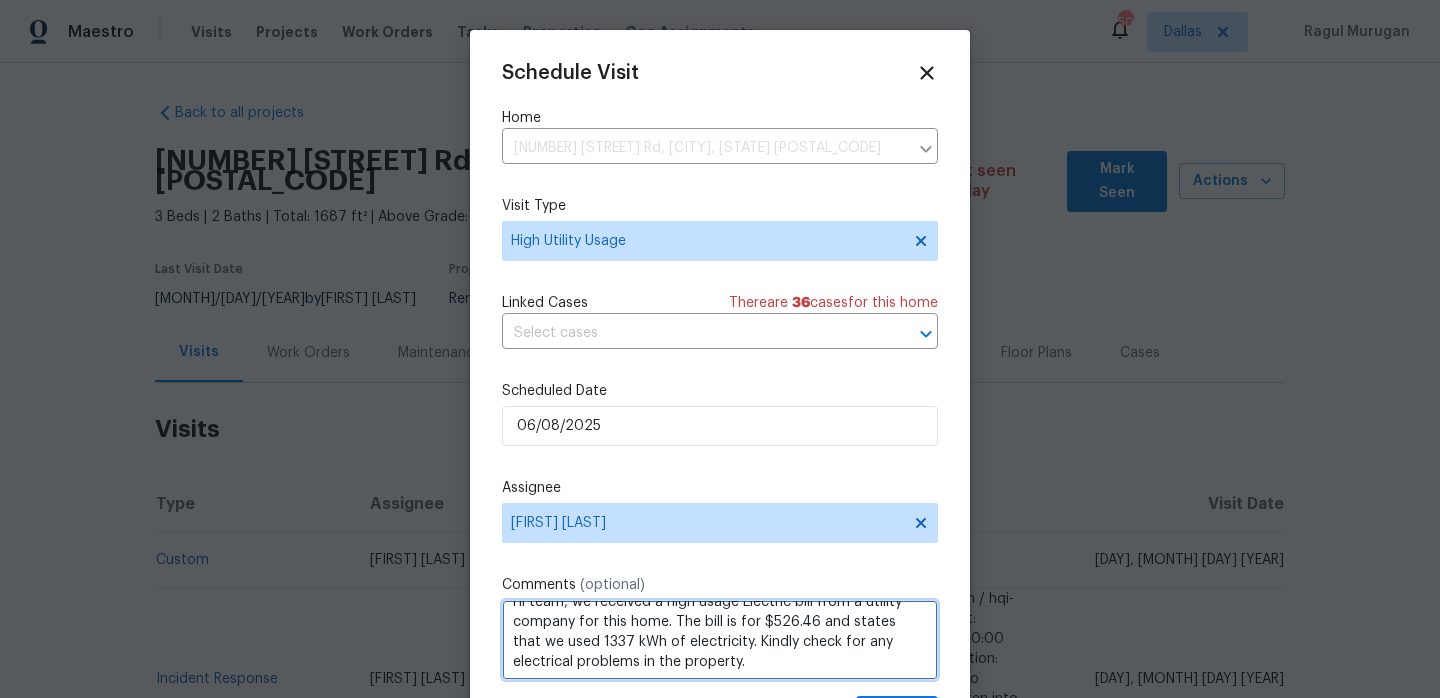 click on "electric" at bounding box center (0, 0) 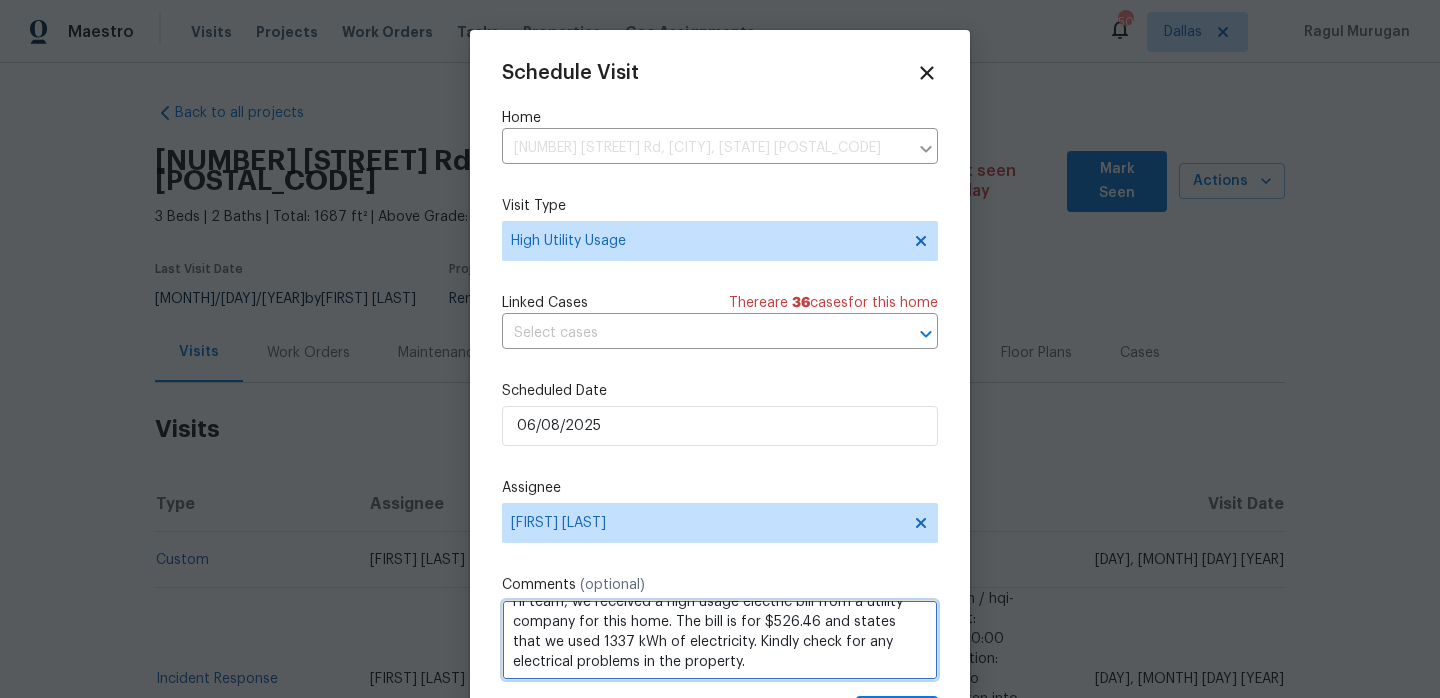 scroll, scrollTop: 0, scrollLeft: 0, axis: both 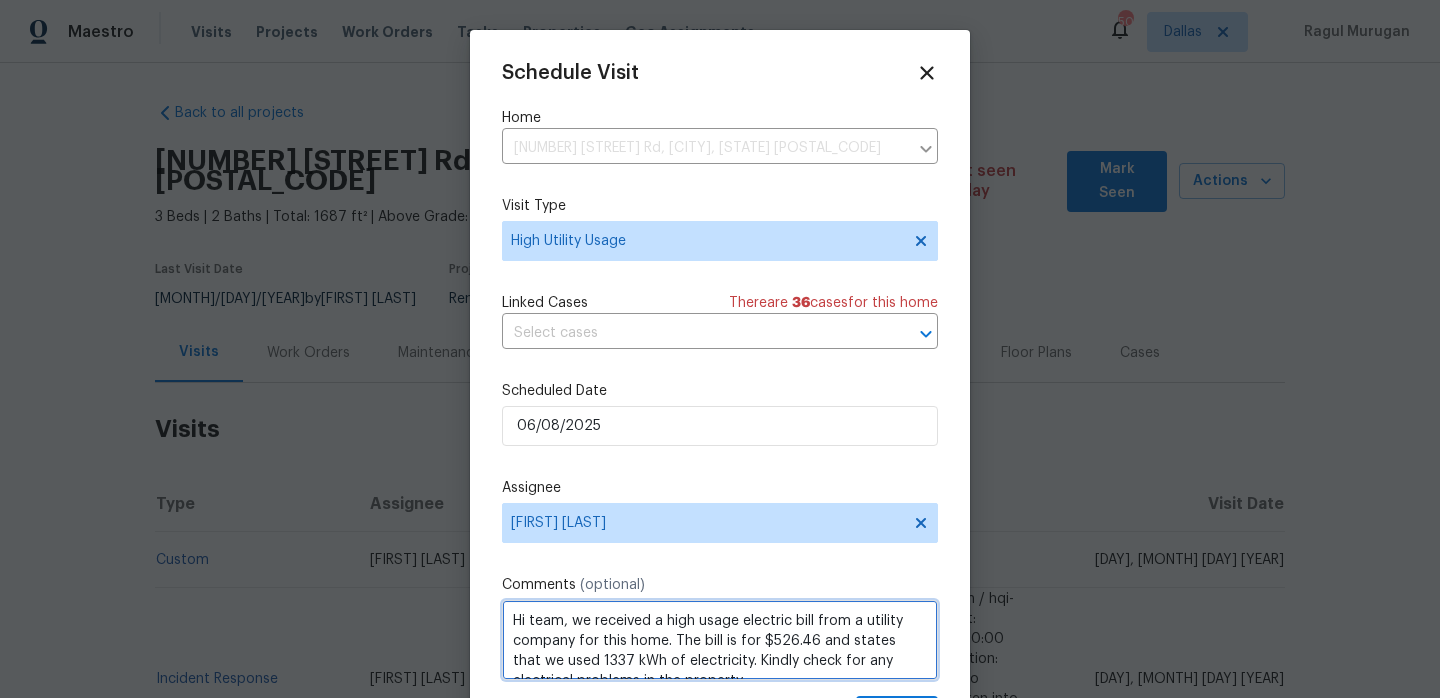click on "We" at bounding box center (0, 0) 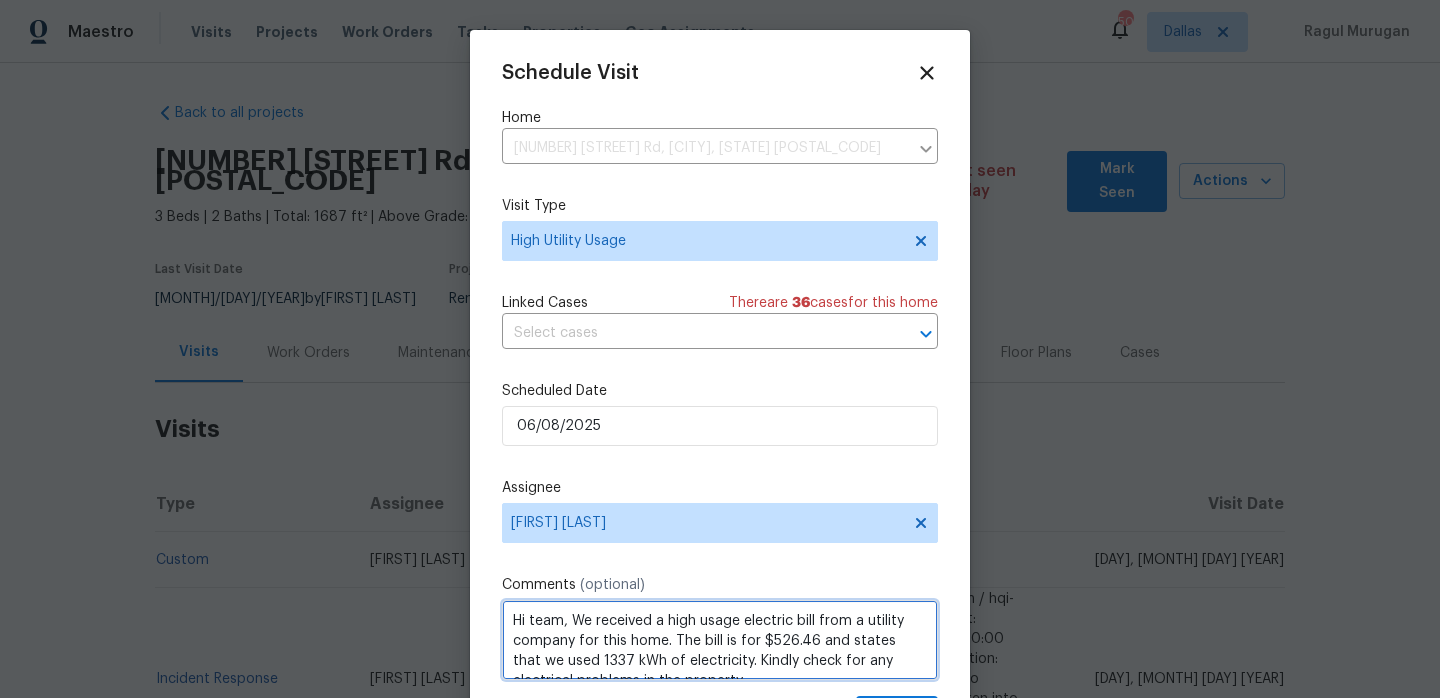 scroll, scrollTop: 22, scrollLeft: 0, axis: vertical 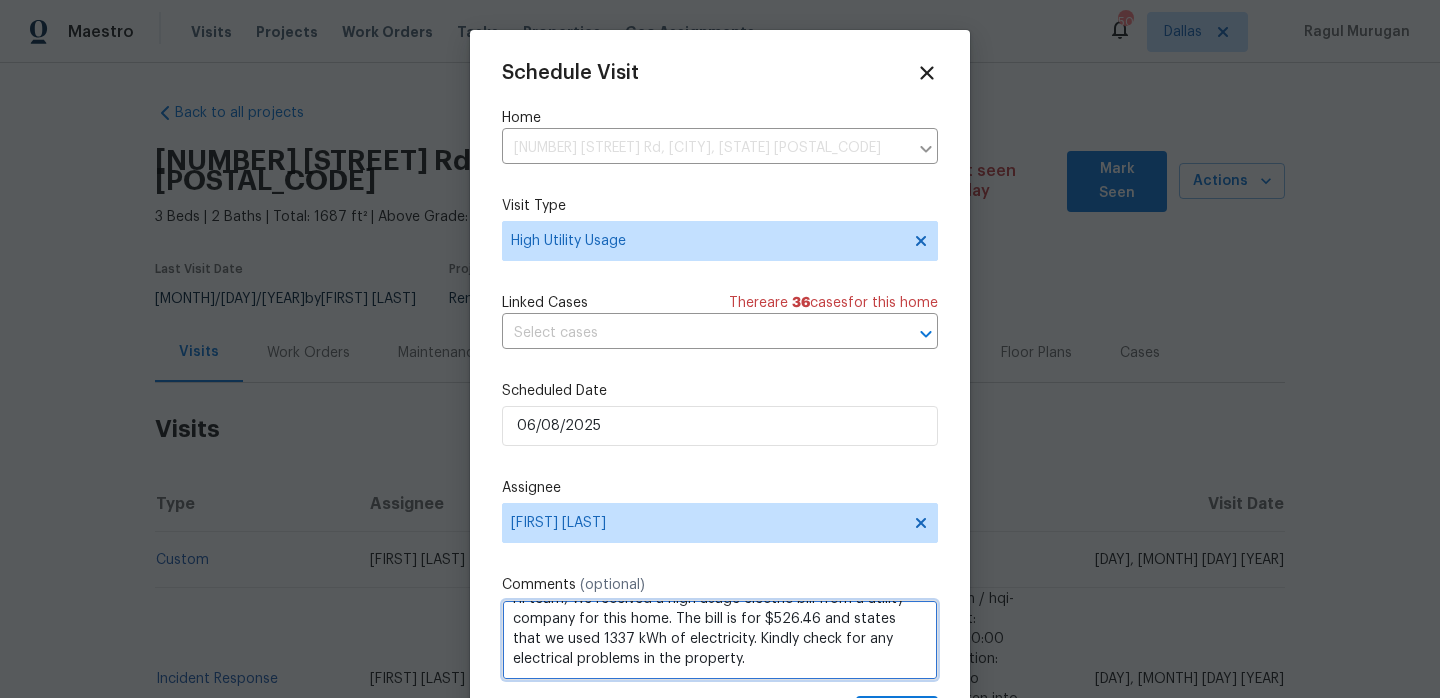 click on "Hi team, We received a high usage electric bill from a utility company for this home. The bill is for $526.46 and states that we used 1337 kWh of electricity. Kindly check for any electrical problems in the property." at bounding box center [720, 640] 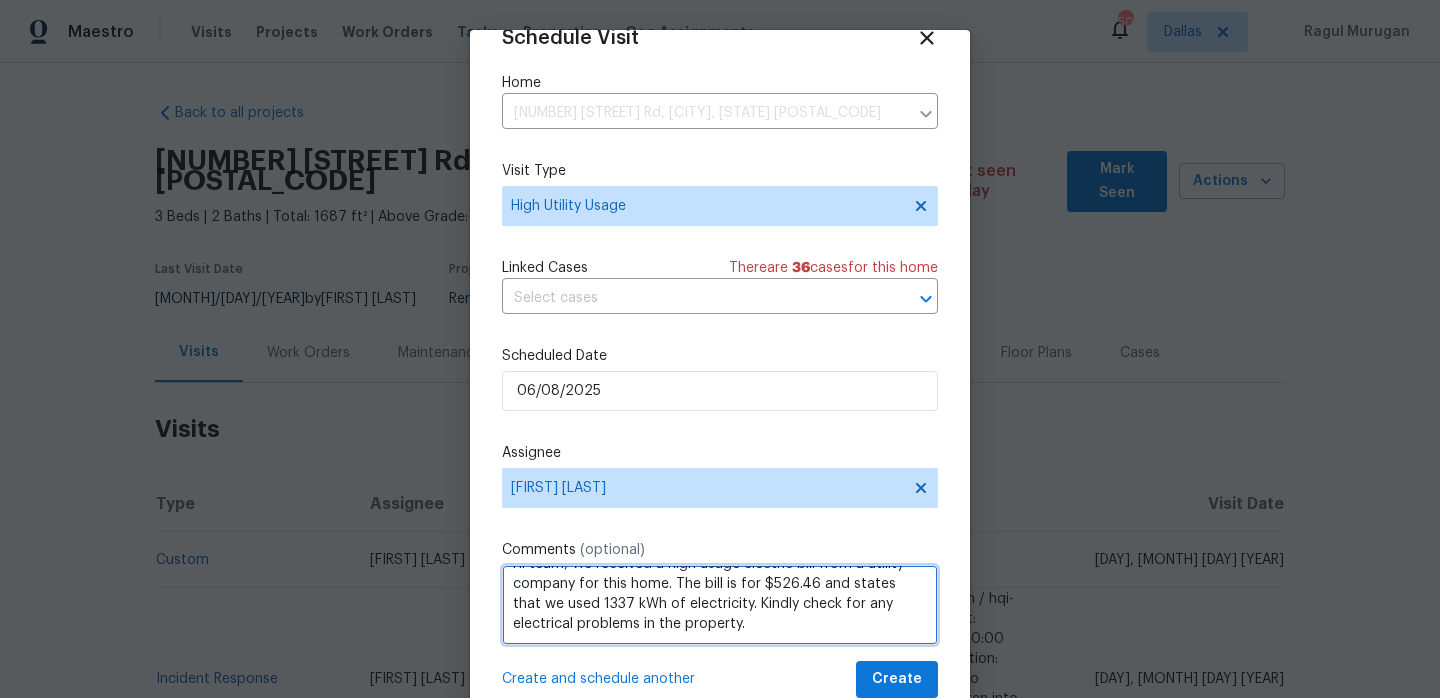 type on "Hi team, We received a high usage electric bill from a utility company for this home. The bill is for $526.46 and states that we used 1337 kWh of electricity. Kindly check for any electrical problems in the property." 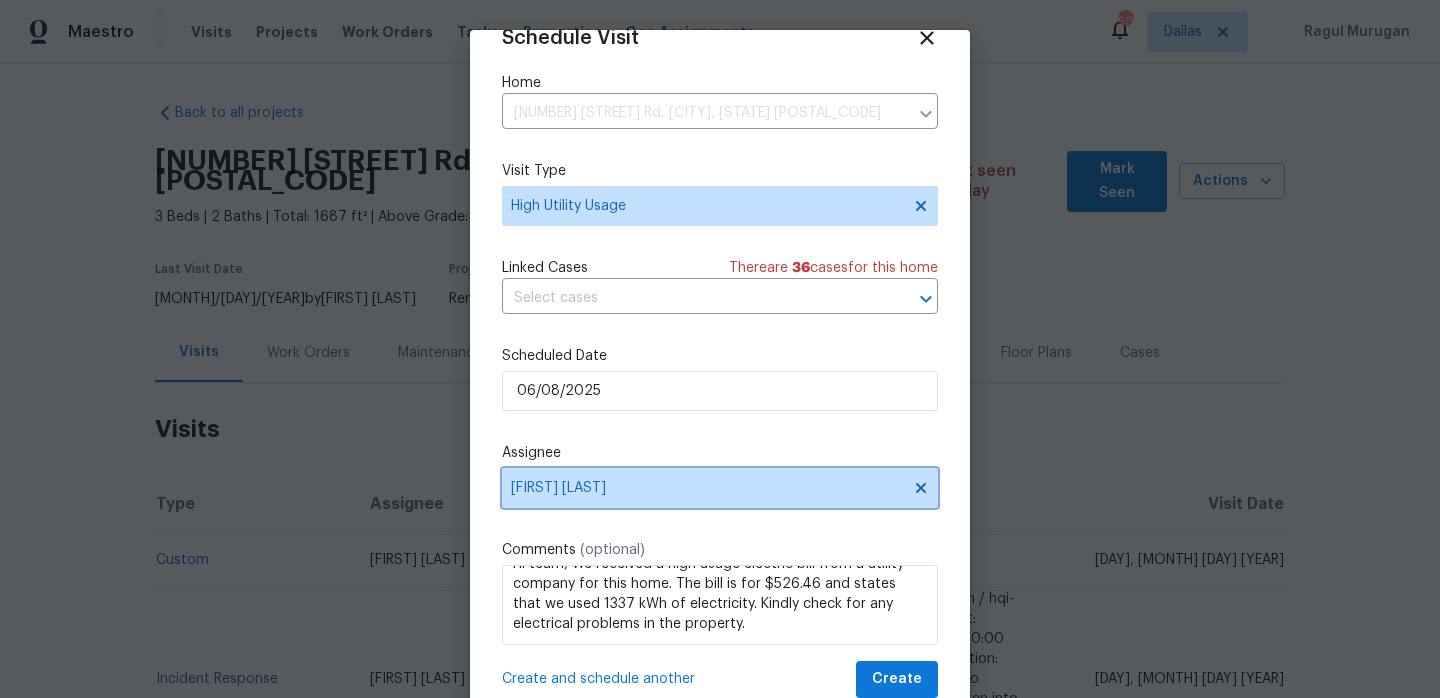 click on "Frank Santellanes" at bounding box center [707, 488] 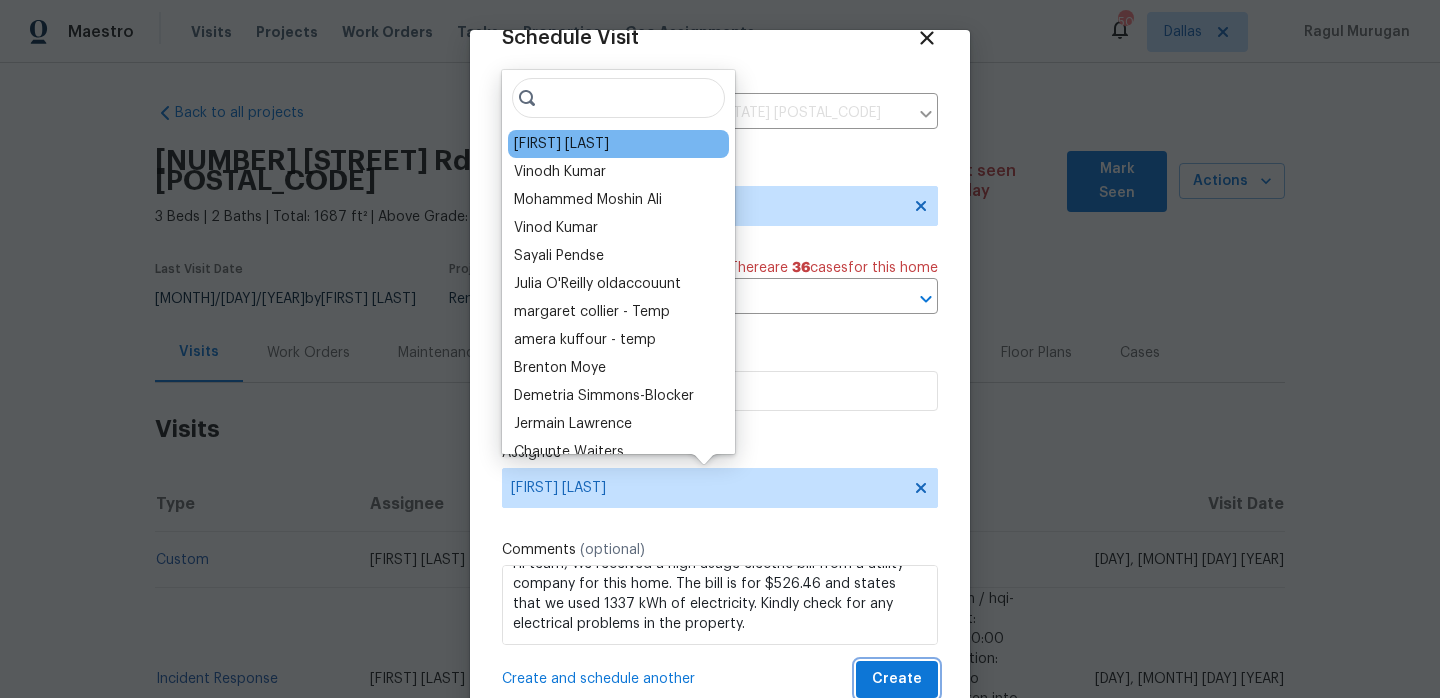 click on "Create" at bounding box center (897, 679) 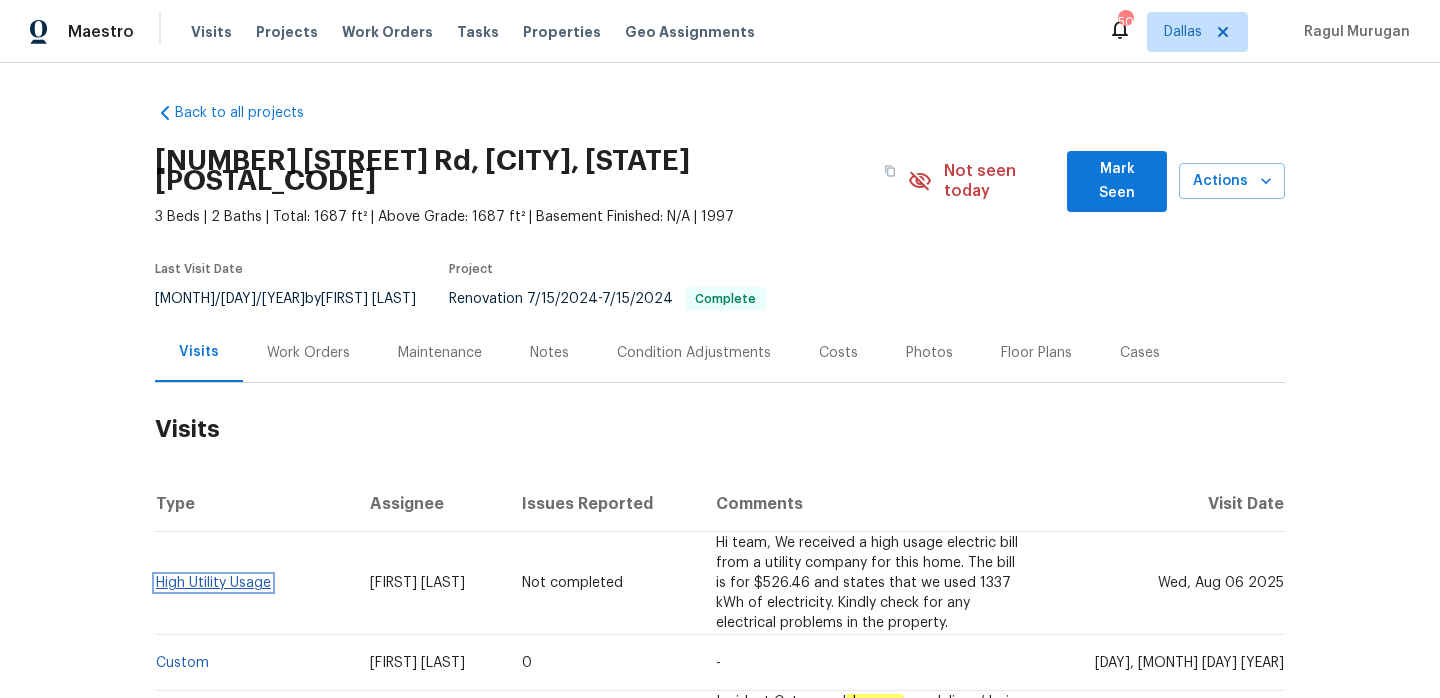 click on "High Utility Usage" at bounding box center (213, 583) 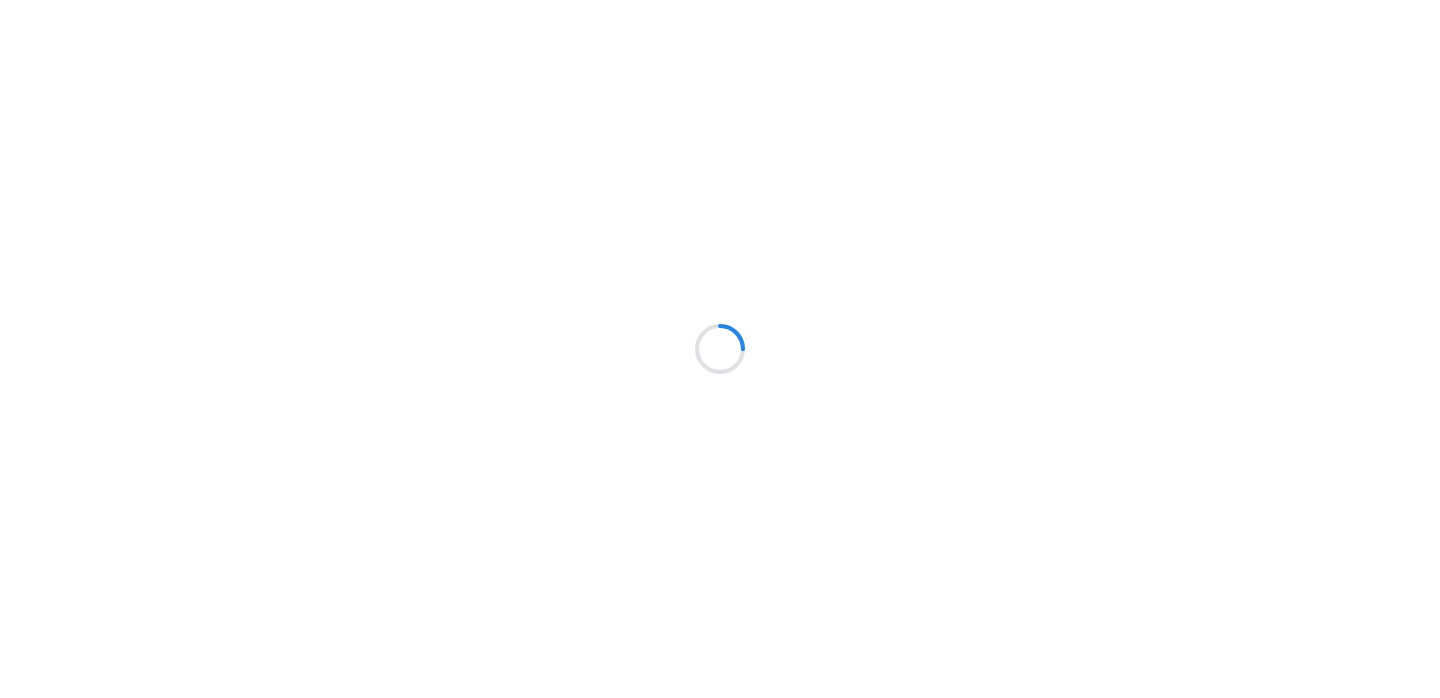 scroll, scrollTop: 0, scrollLeft: 0, axis: both 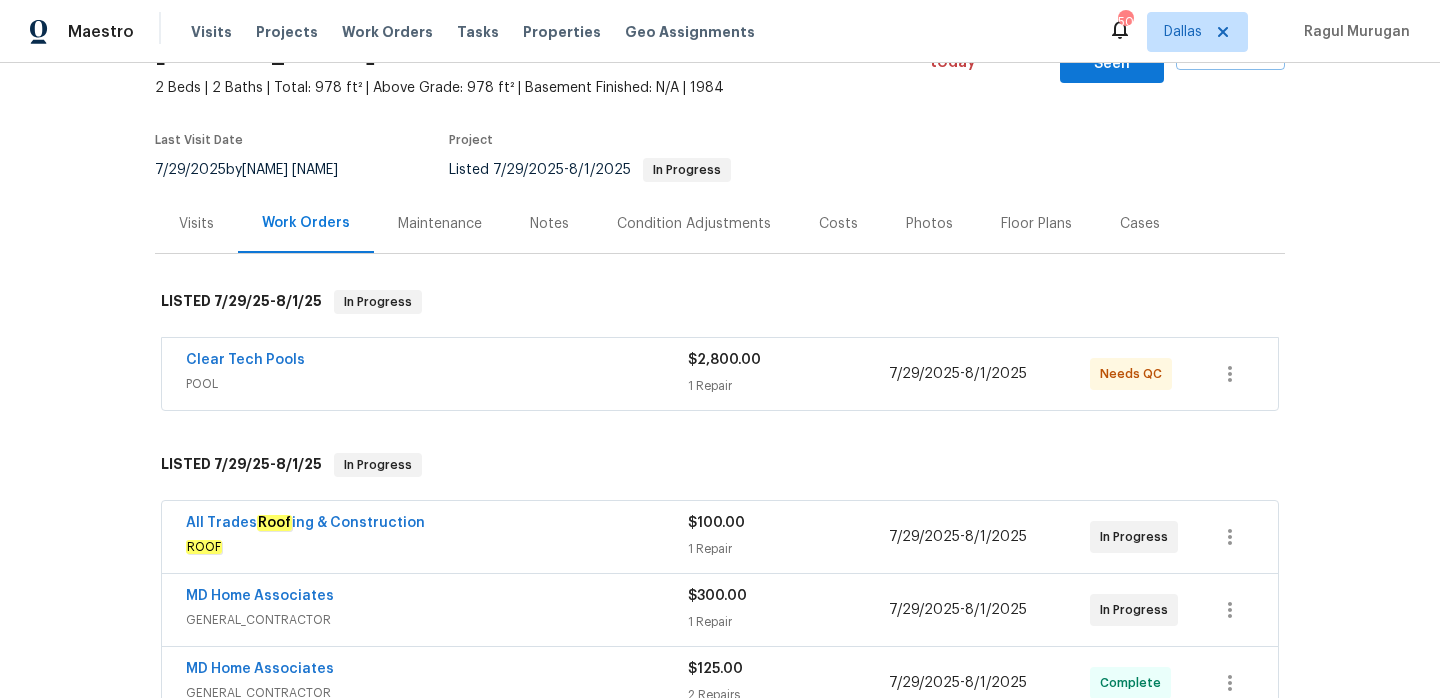 click on "Clear Tech Pools" at bounding box center [437, 362] 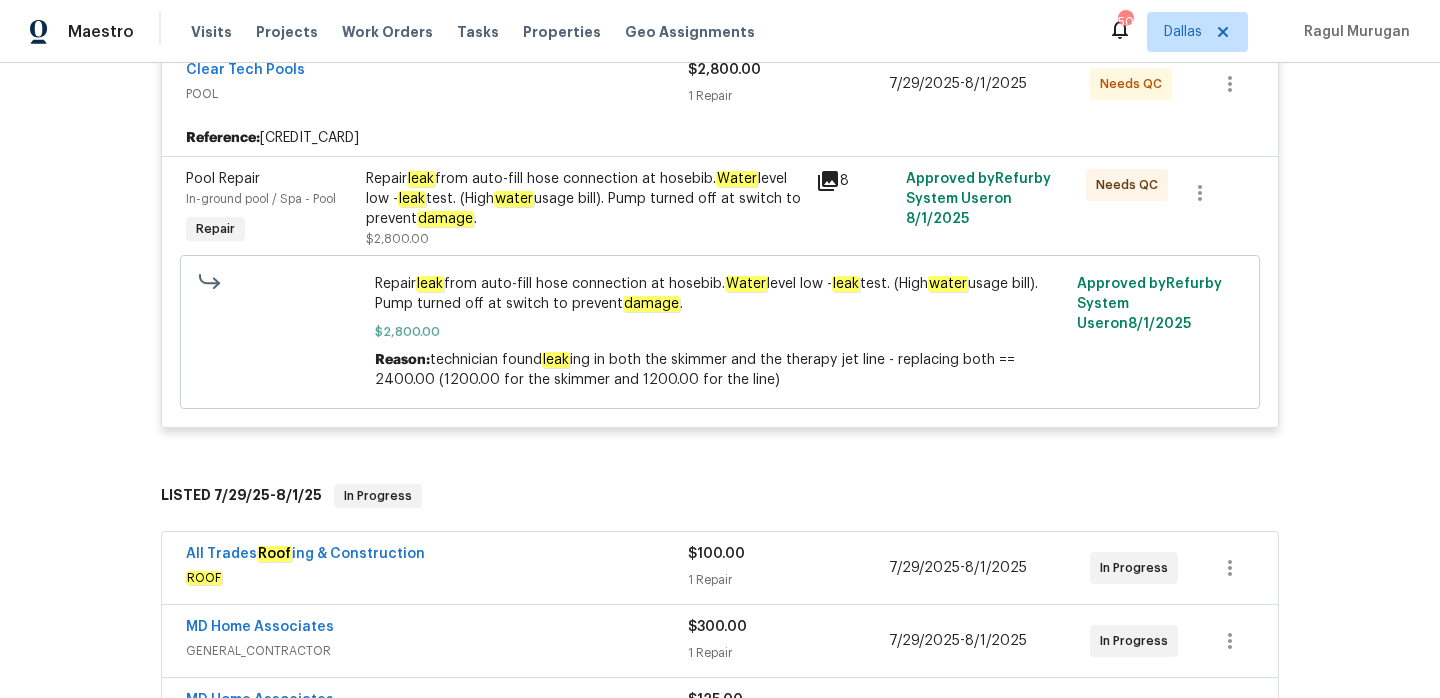 scroll, scrollTop: 611, scrollLeft: 0, axis: vertical 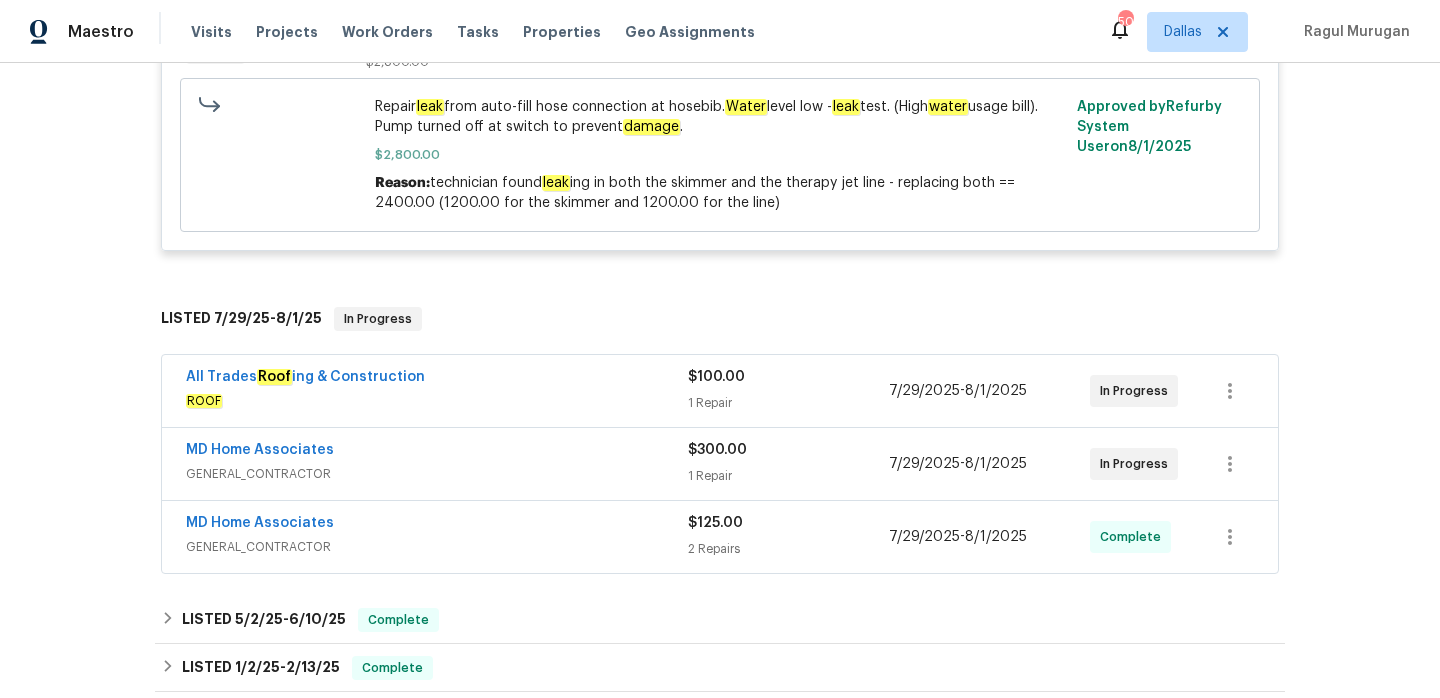 click on "All Trades  Roof ing & Construction" at bounding box center (437, 379) 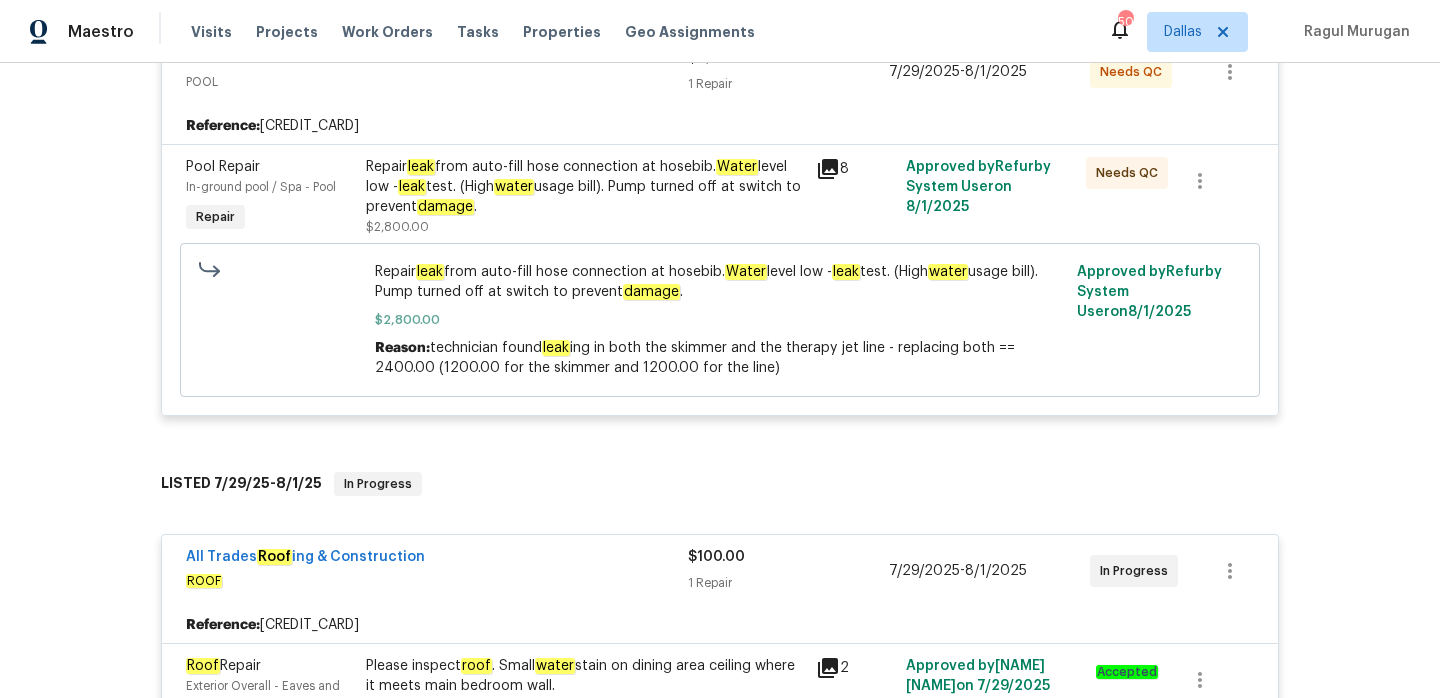 scroll, scrollTop: 360, scrollLeft: 0, axis: vertical 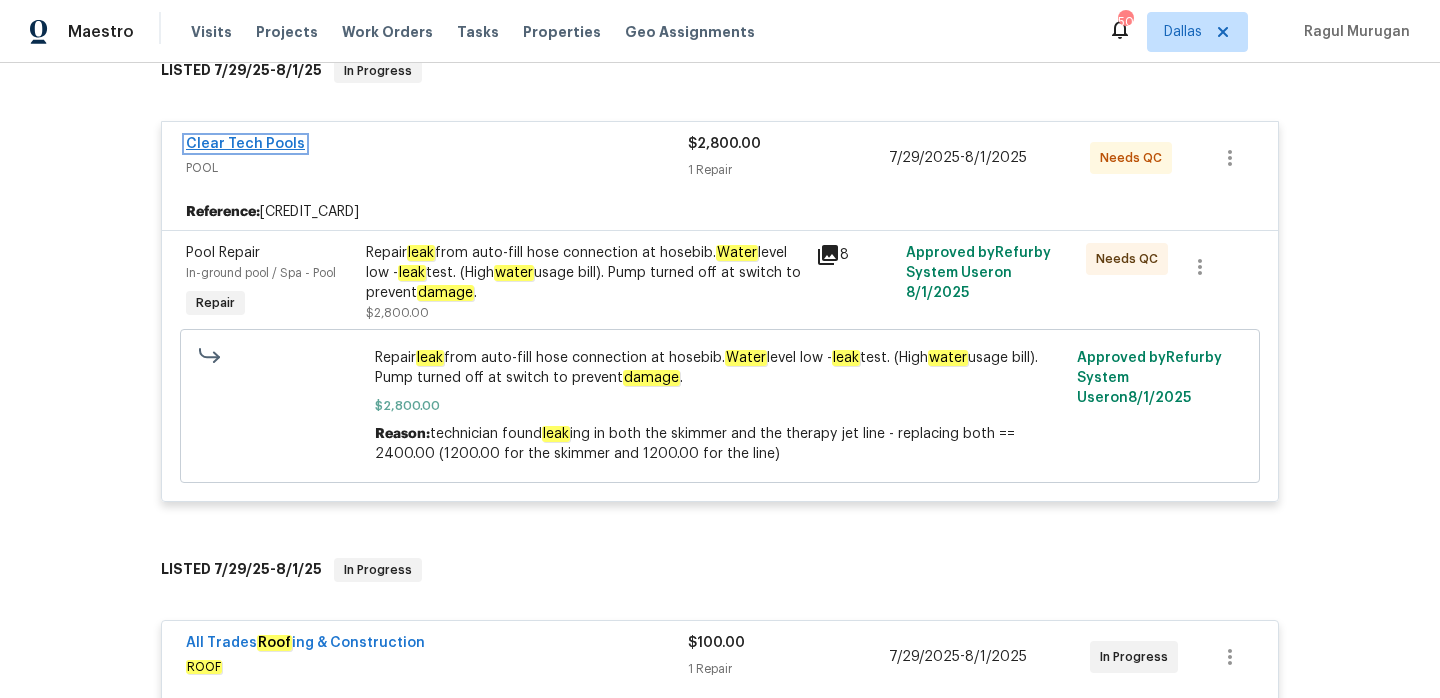 click on "Clear Tech Pools" at bounding box center (245, 144) 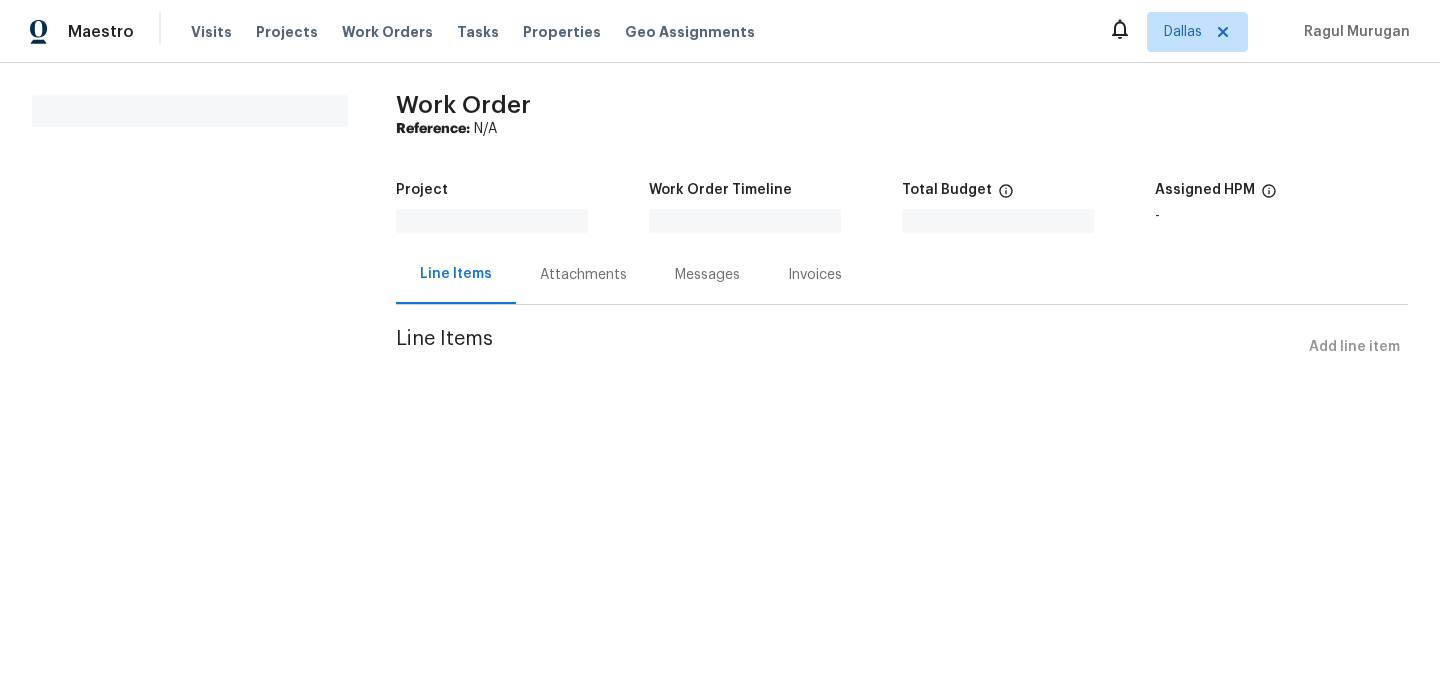 scroll, scrollTop: 0, scrollLeft: 0, axis: both 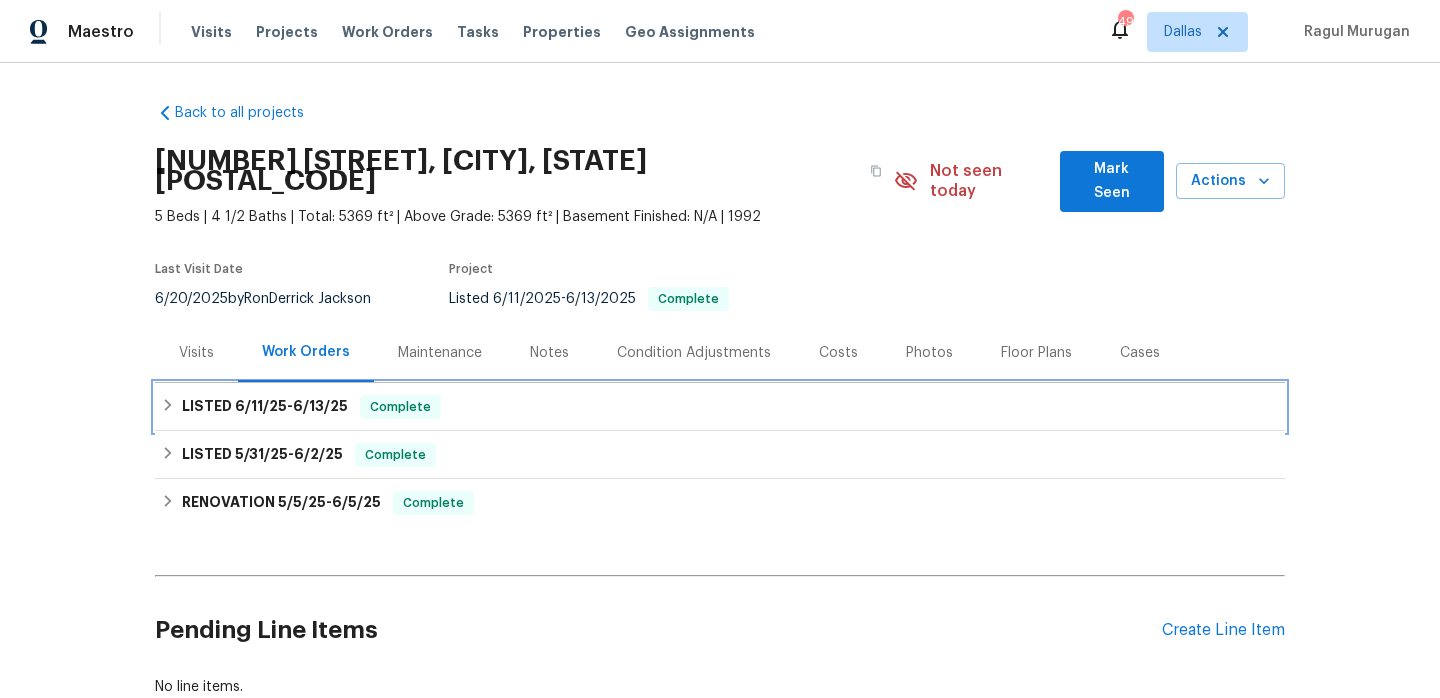 click on "LISTED   6/11/25  -  6/13/25 Complete" at bounding box center (720, 407) 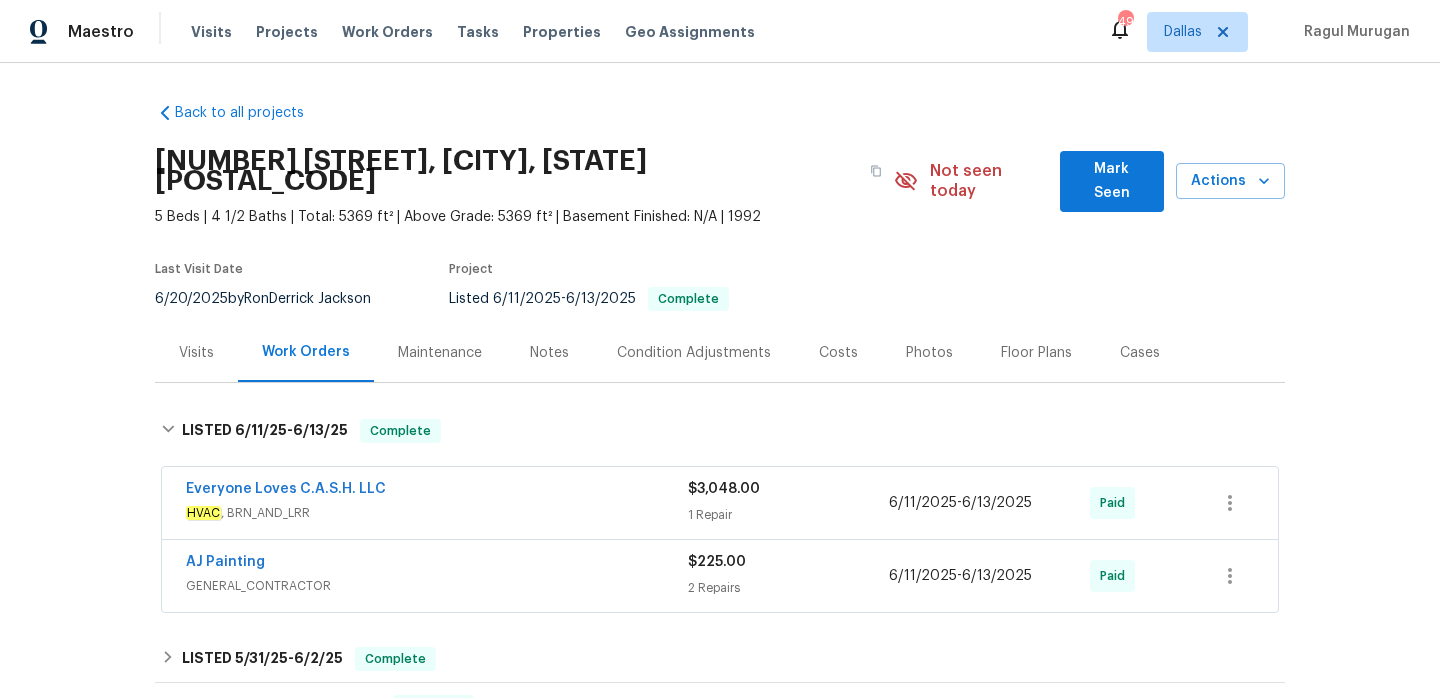 click on "Everyone Loves C.A.S.H. LLC" at bounding box center [437, 491] 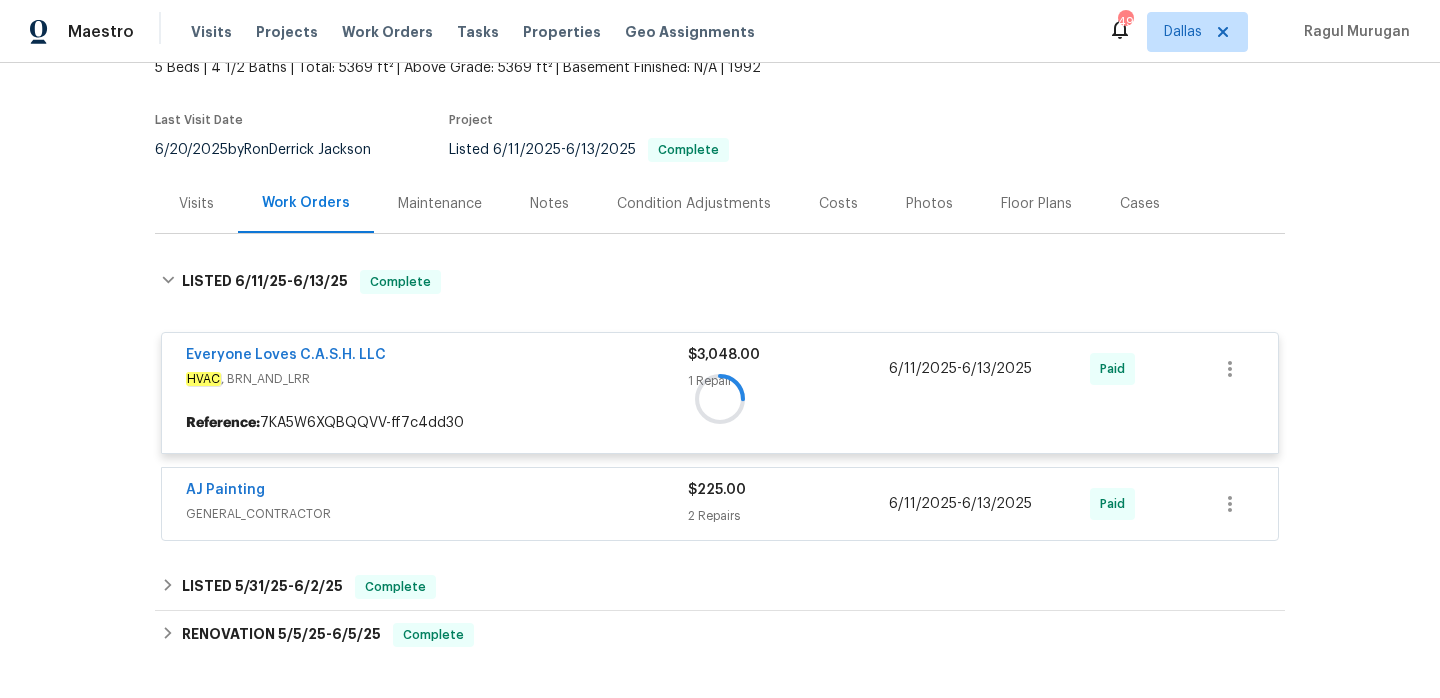 scroll, scrollTop: 232, scrollLeft: 0, axis: vertical 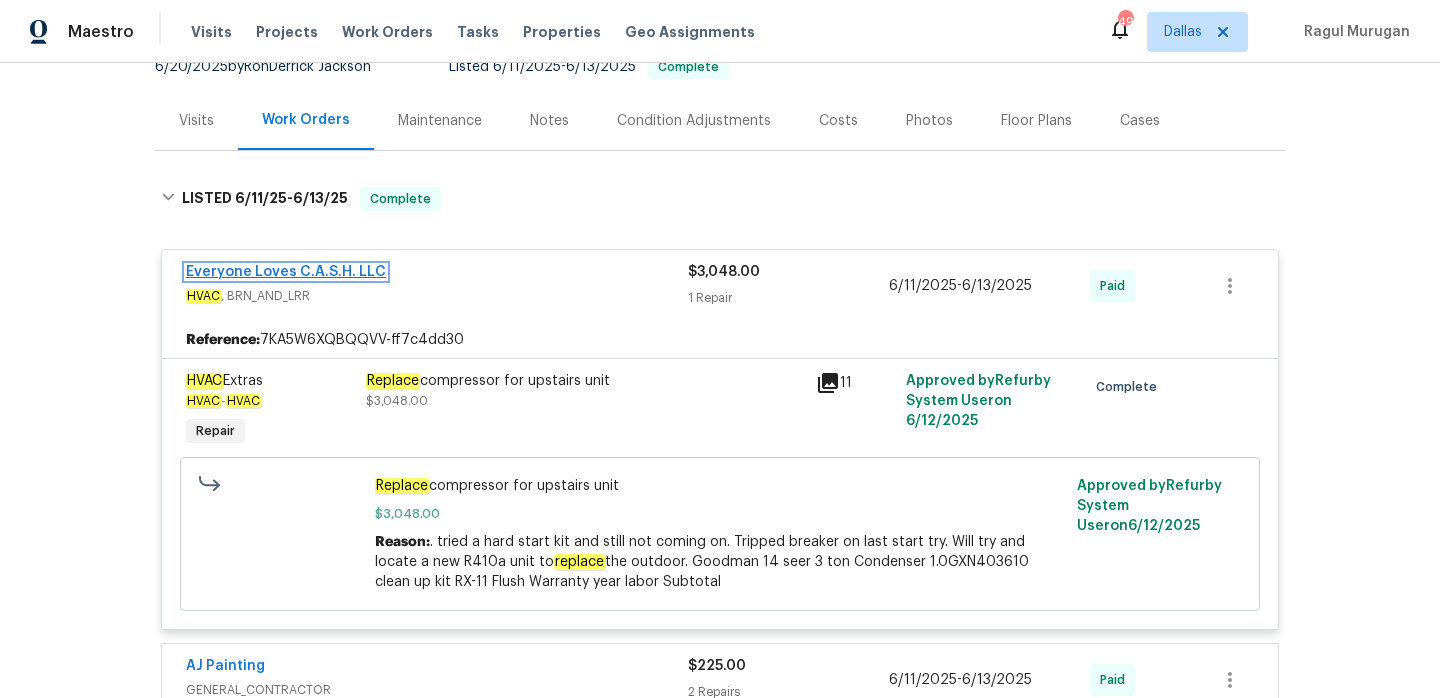 click on "Everyone Loves C.A.S.H. LLC" at bounding box center (286, 272) 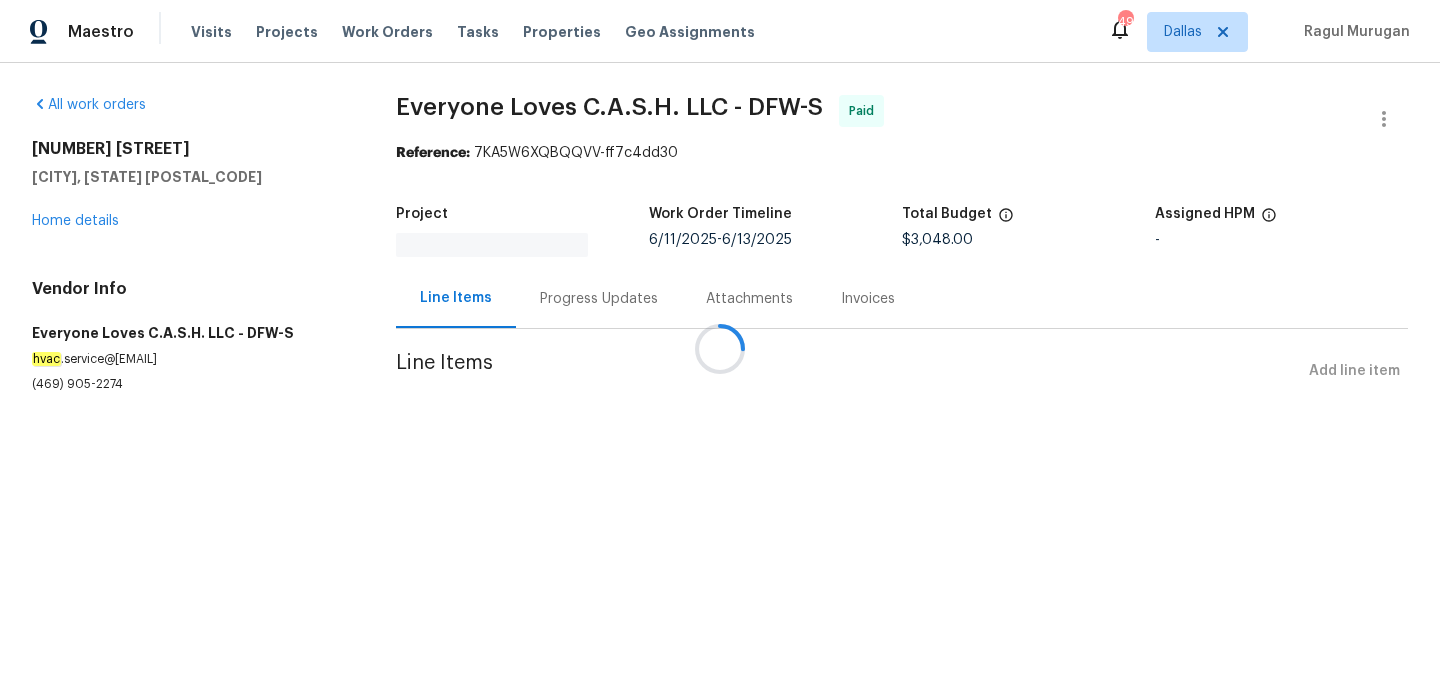 scroll, scrollTop: 0, scrollLeft: 0, axis: both 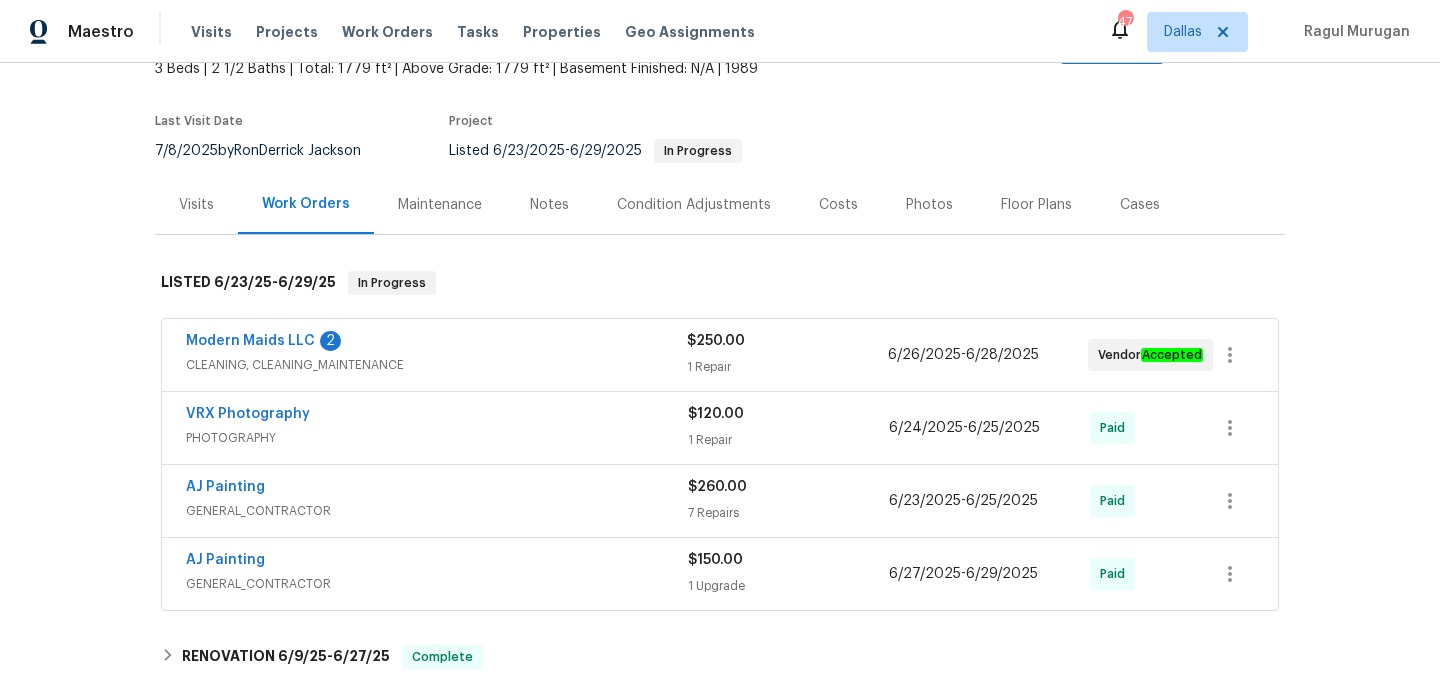 click on "Modern Maids LLC 2" at bounding box center [436, 343] 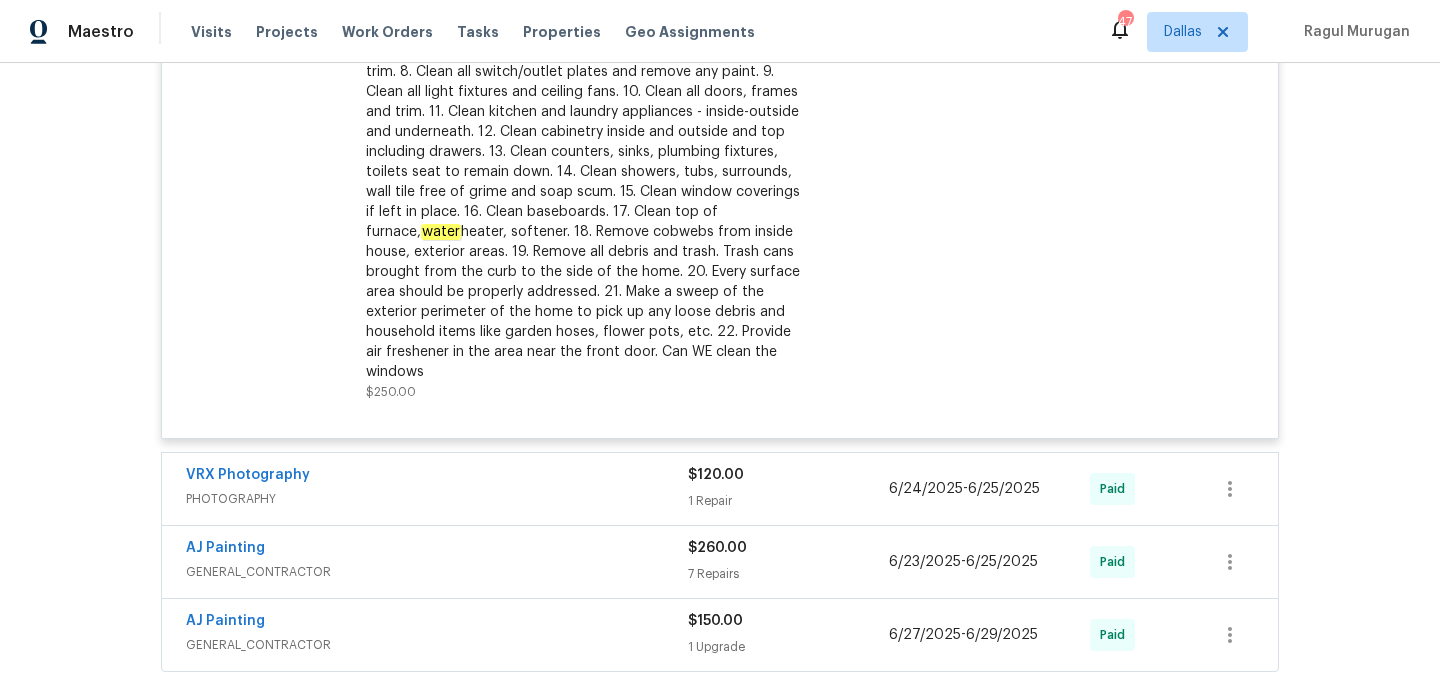 scroll, scrollTop: 664, scrollLeft: 0, axis: vertical 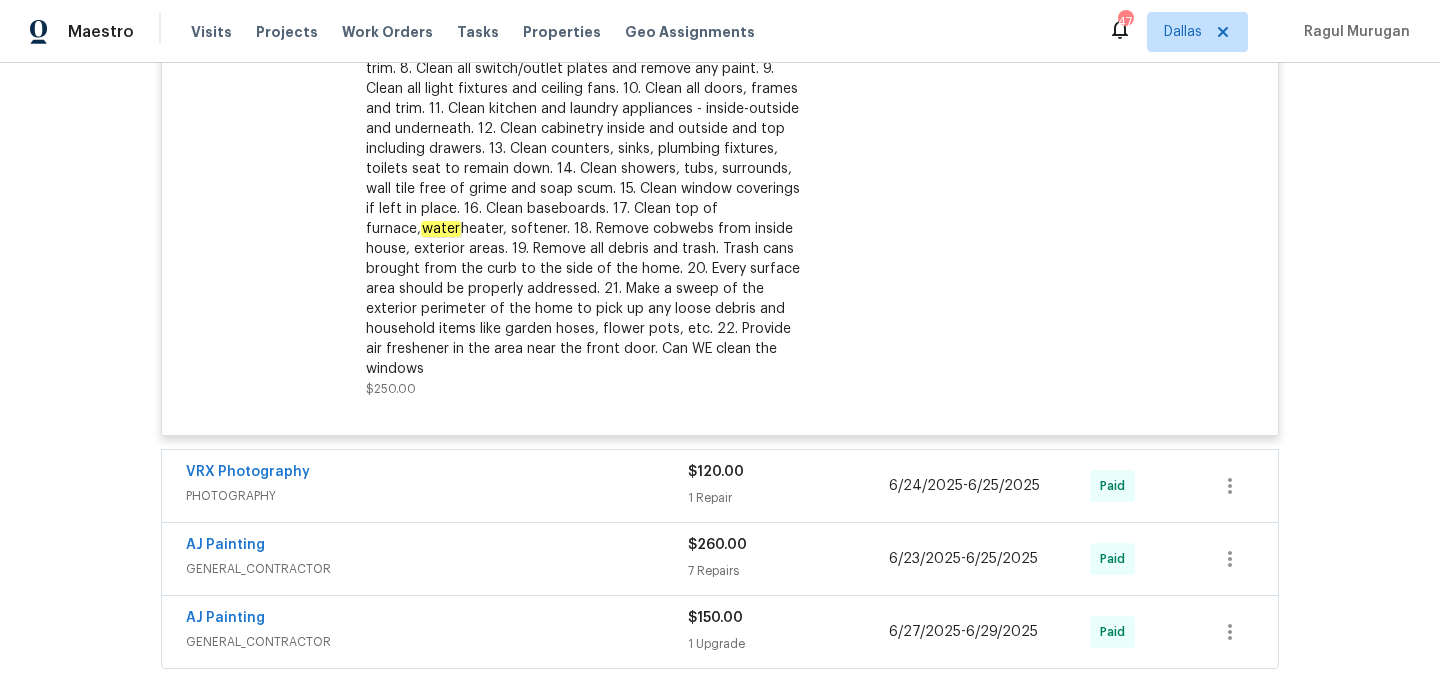 click on "PHOTOGRAPHY" at bounding box center [437, 496] 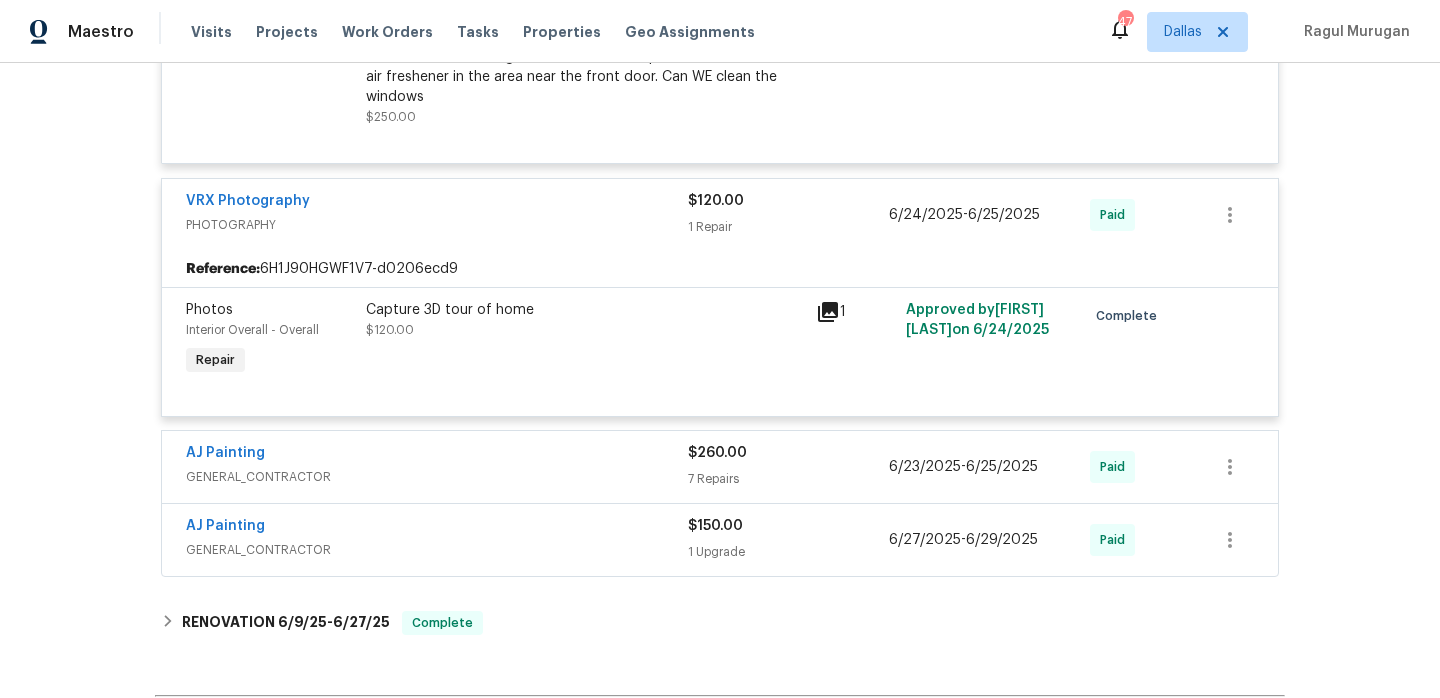 click on "GENERAL_CONTRACTOR" at bounding box center [437, 477] 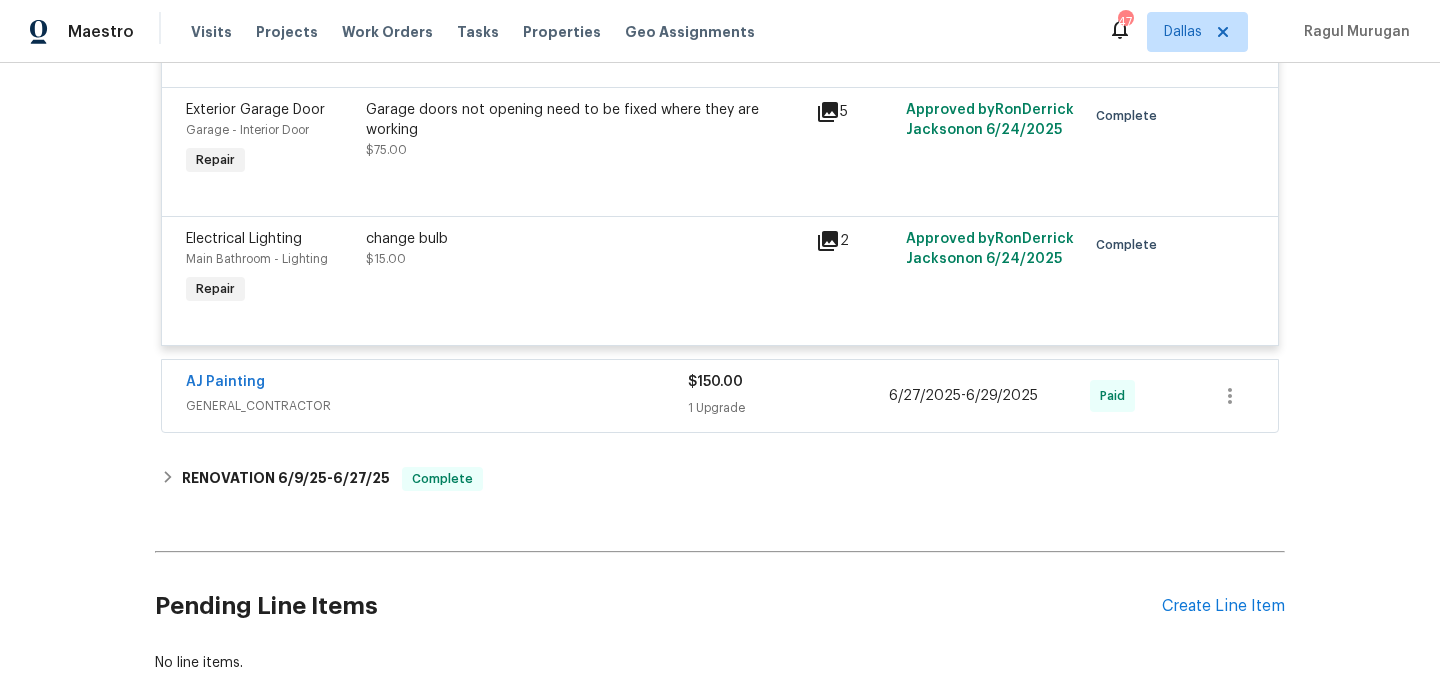 scroll, scrollTop: 2149, scrollLeft: 0, axis: vertical 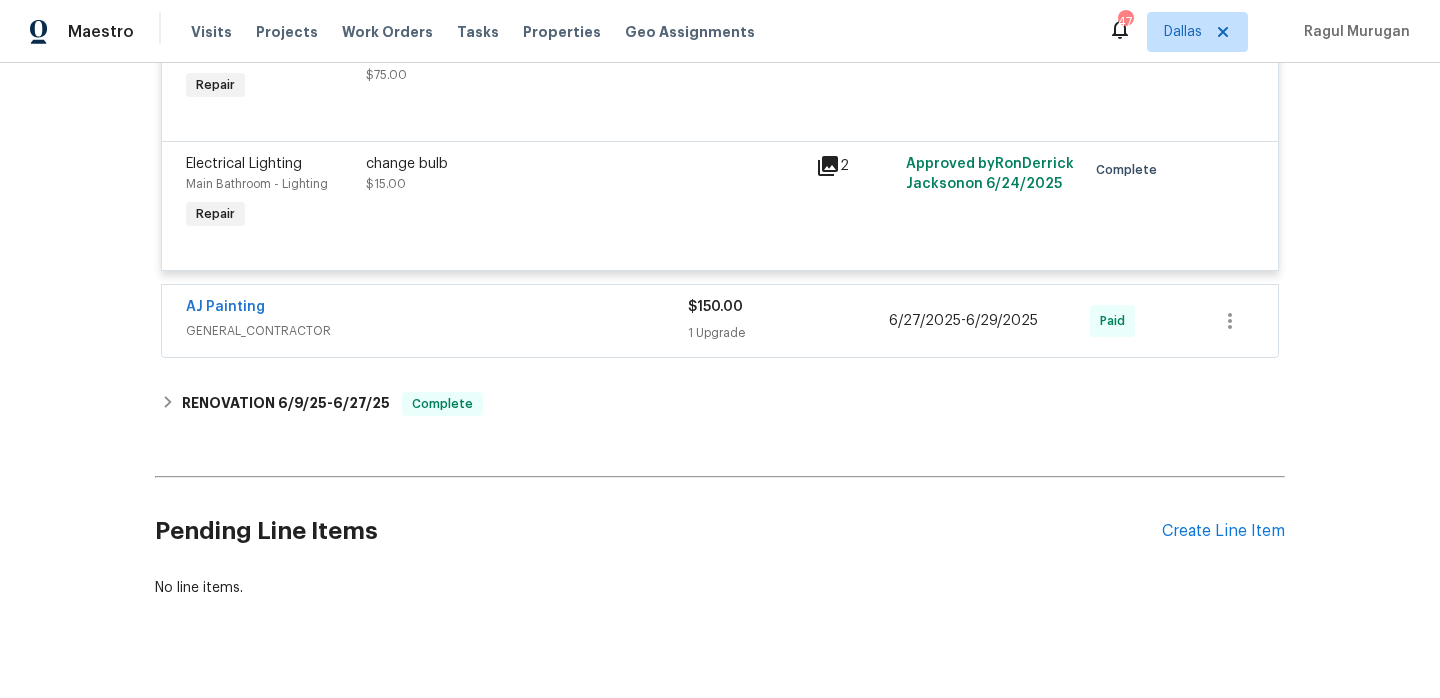 click on "GENERAL_CONTRACTOR" at bounding box center (437, 331) 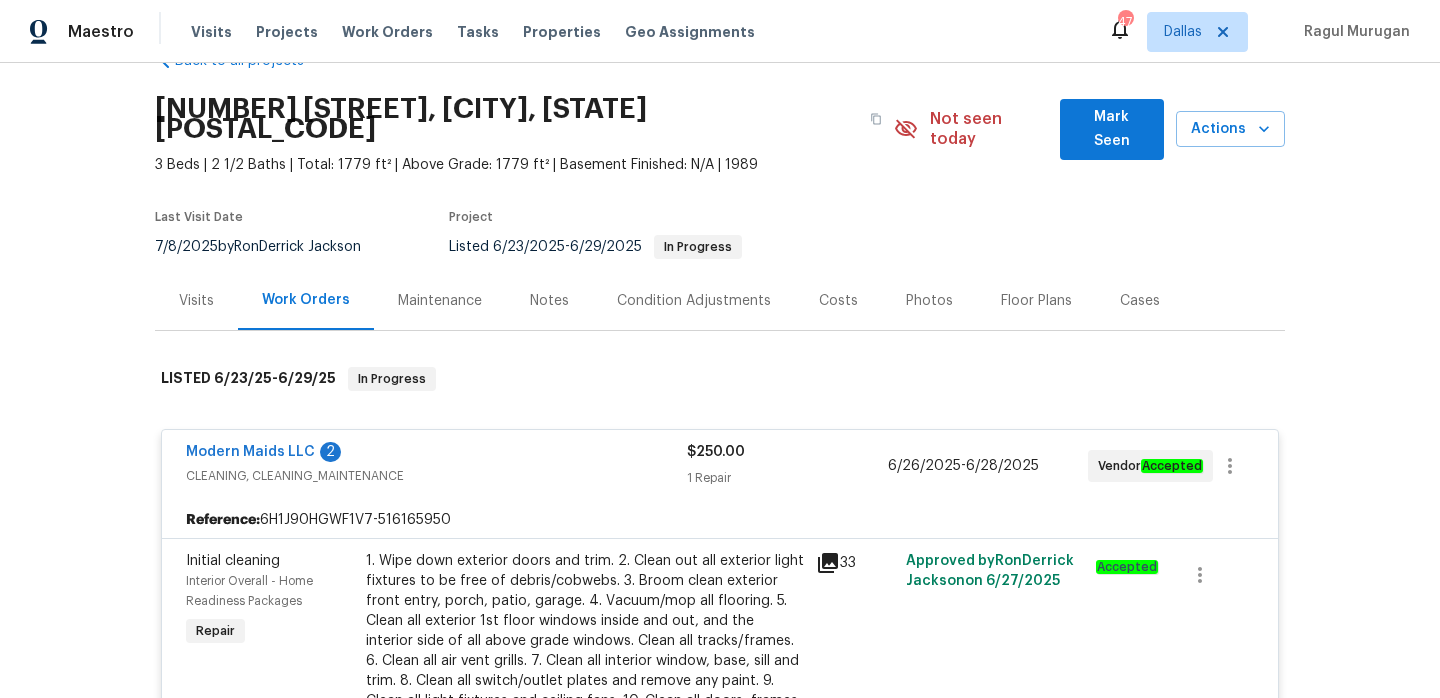 scroll, scrollTop: 46, scrollLeft: 0, axis: vertical 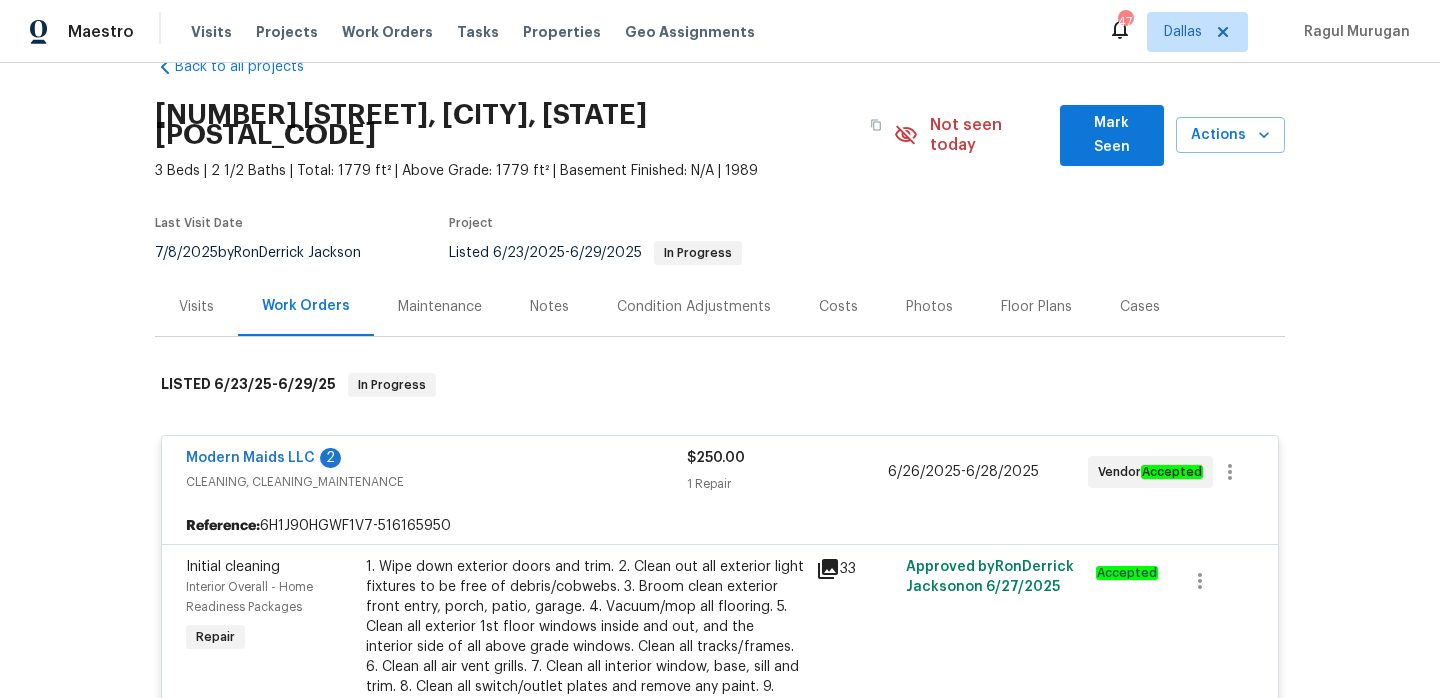 click on "Visits" at bounding box center (196, 307) 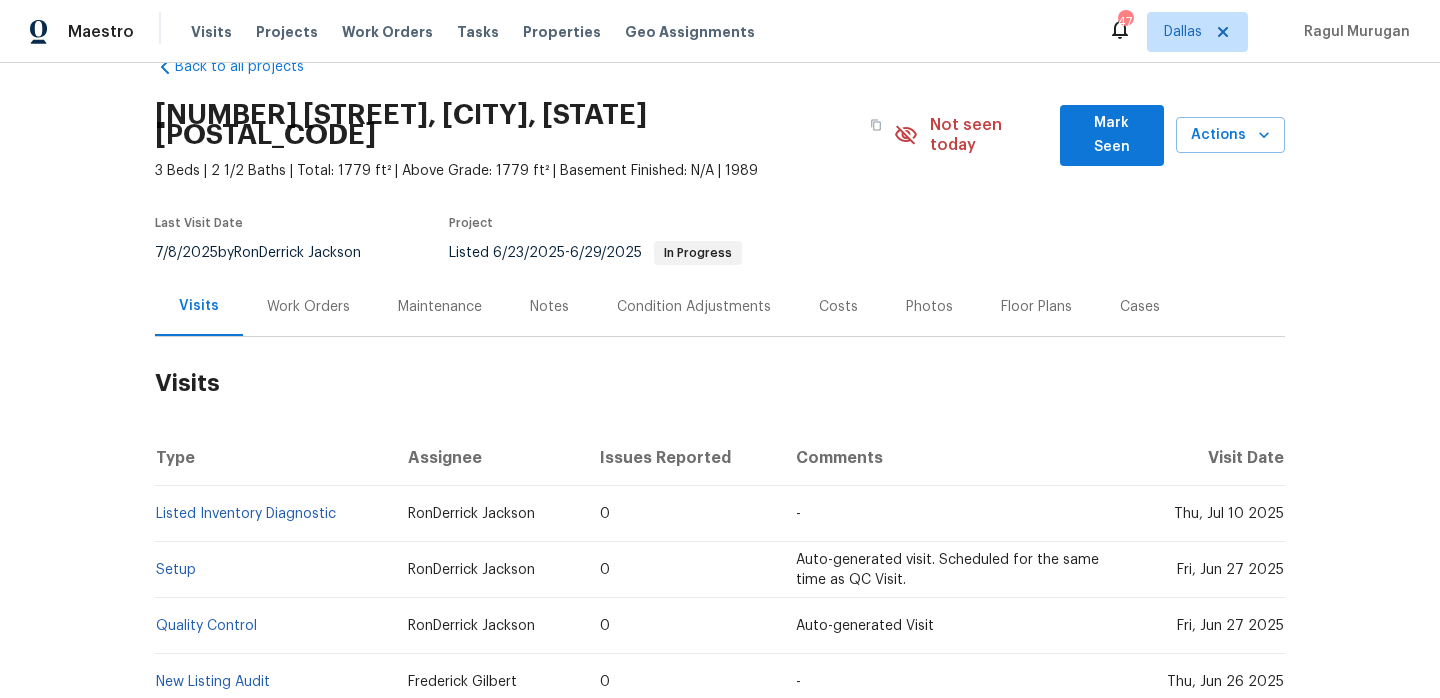 scroll, scrollTop: 208, scrollLeft: 0, axis: vertical 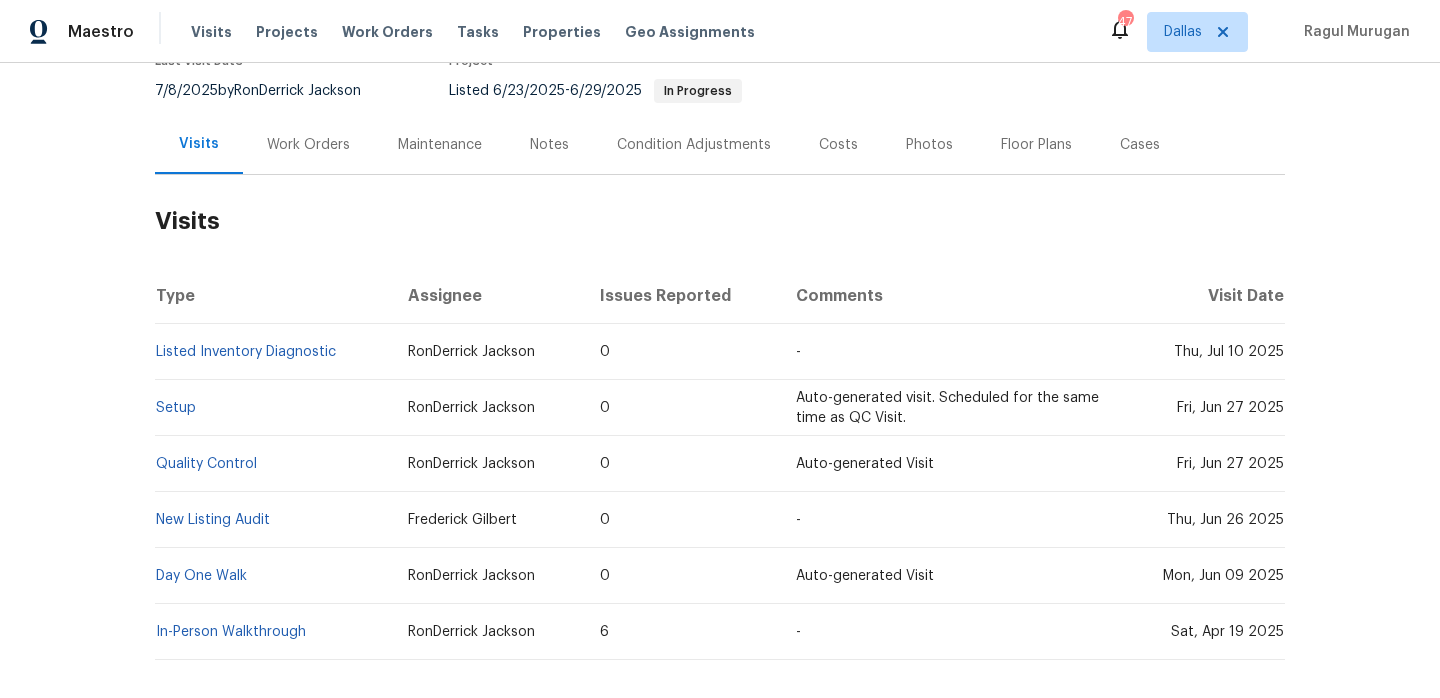 click on "Notes" at bounding box center (549, 144) 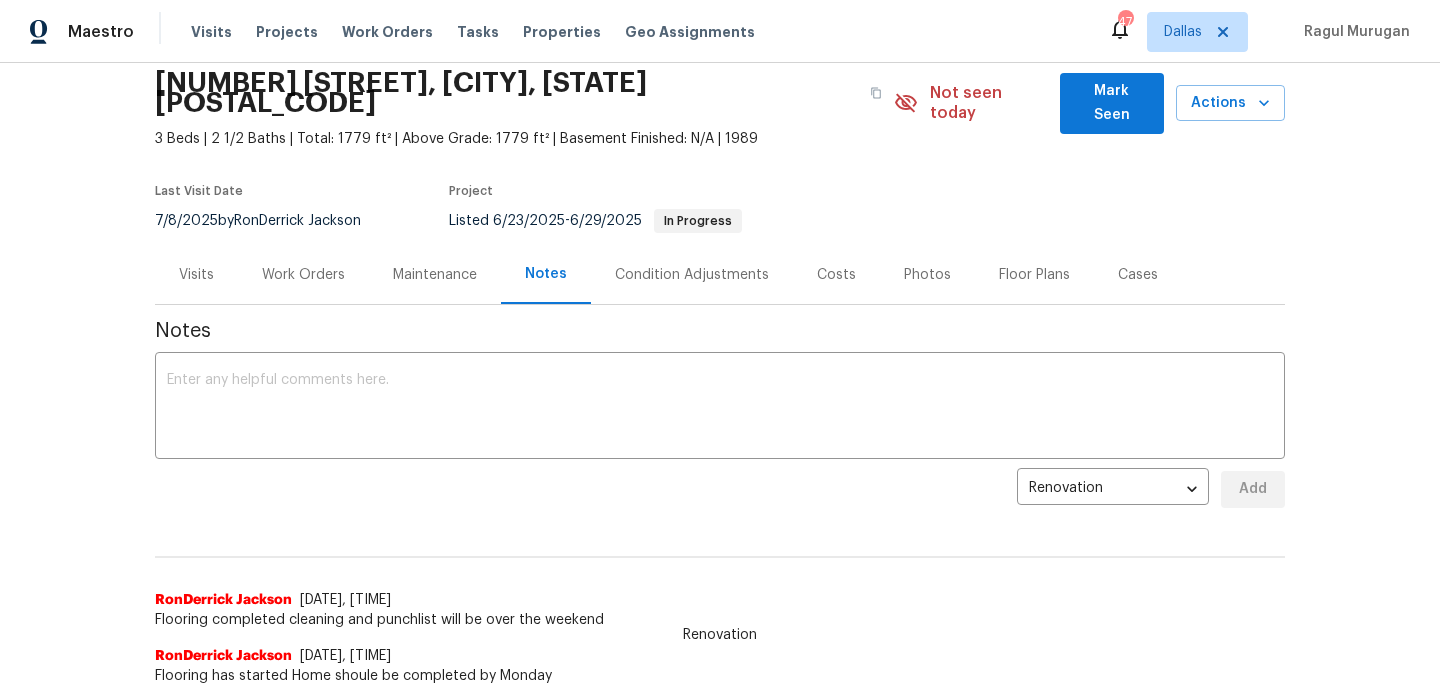 scroll, scrollTop: 0, scrollLeft: 0, axis: both 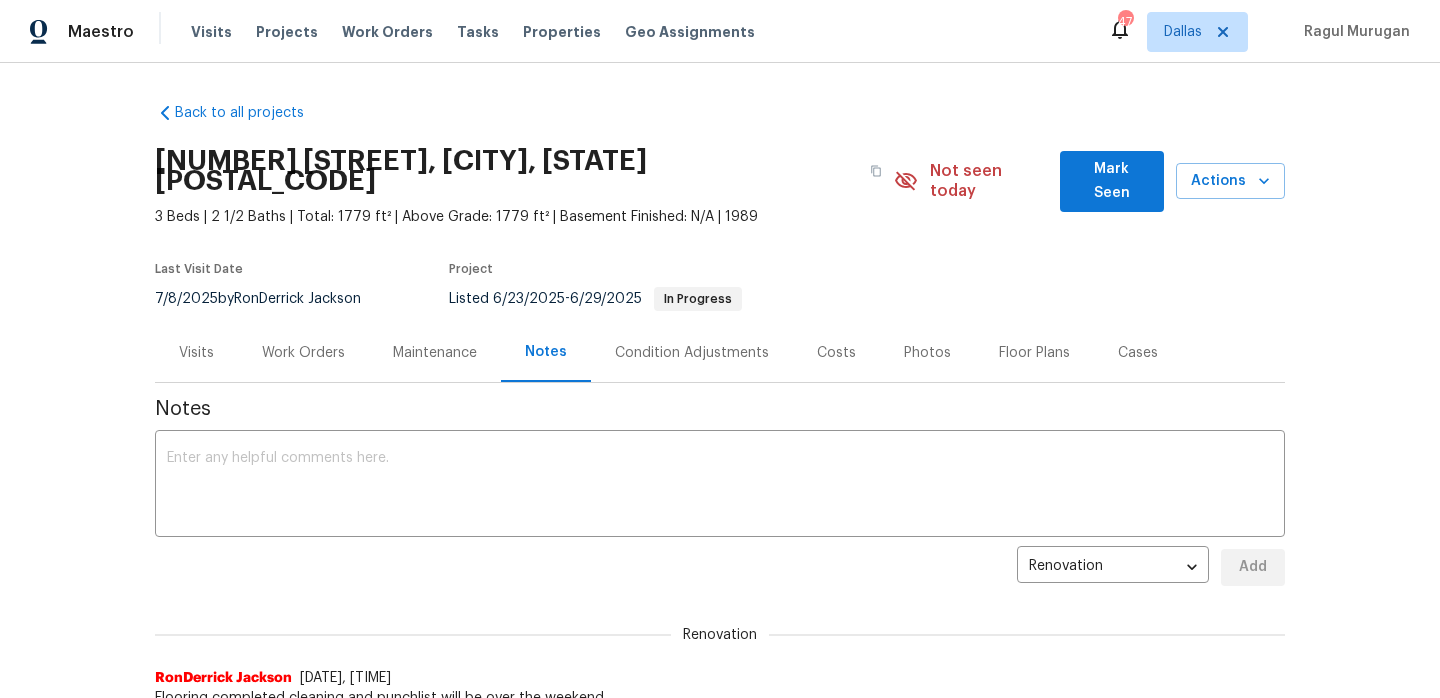 click on "Visits" at bounding box center (196, 353) 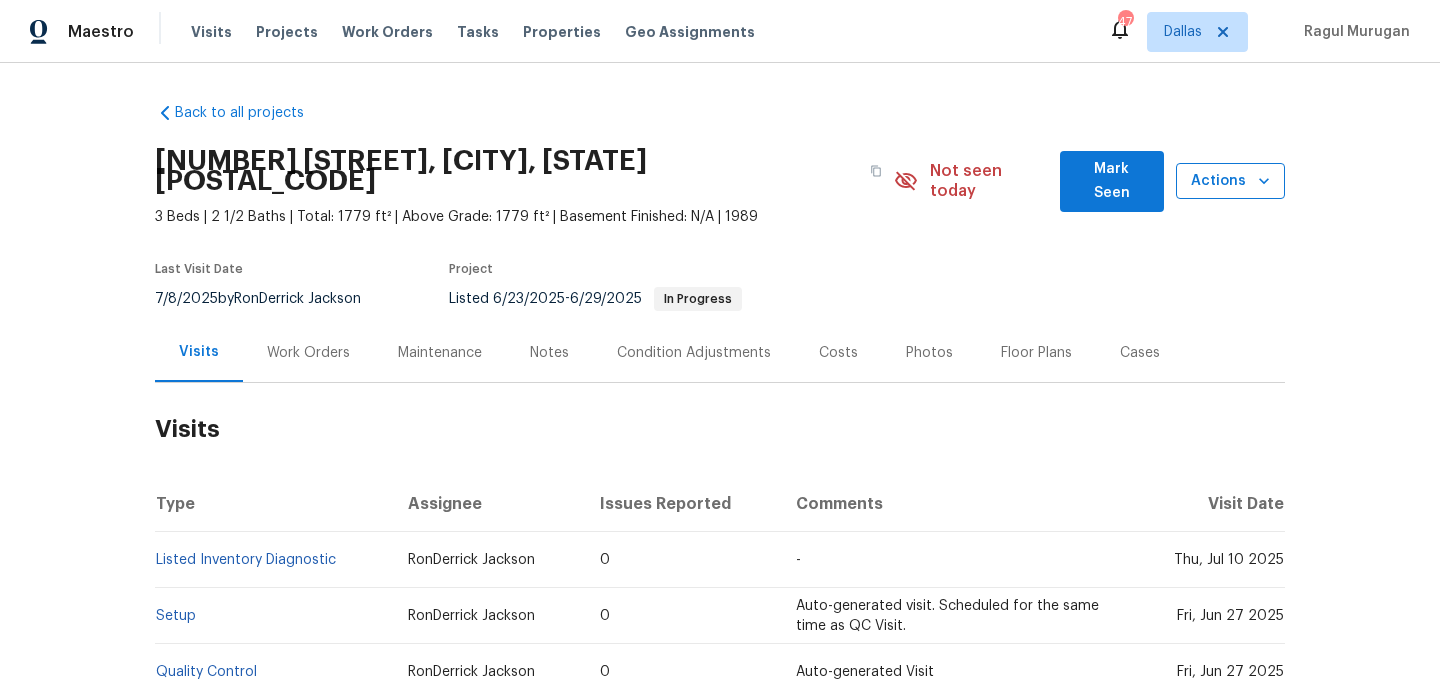 click on "Actions" at bounding box center [1230, 181] 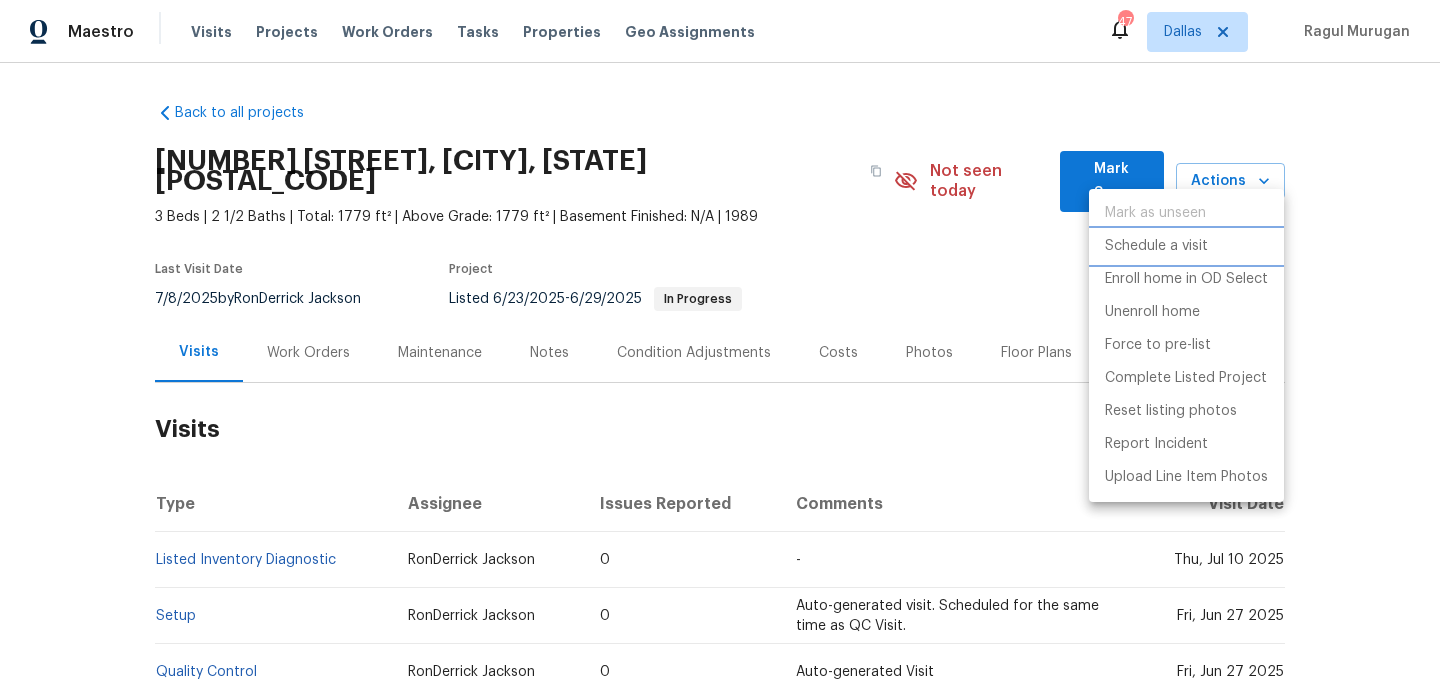 click on "Schedule a visit" at bounding box center [1186, 246] 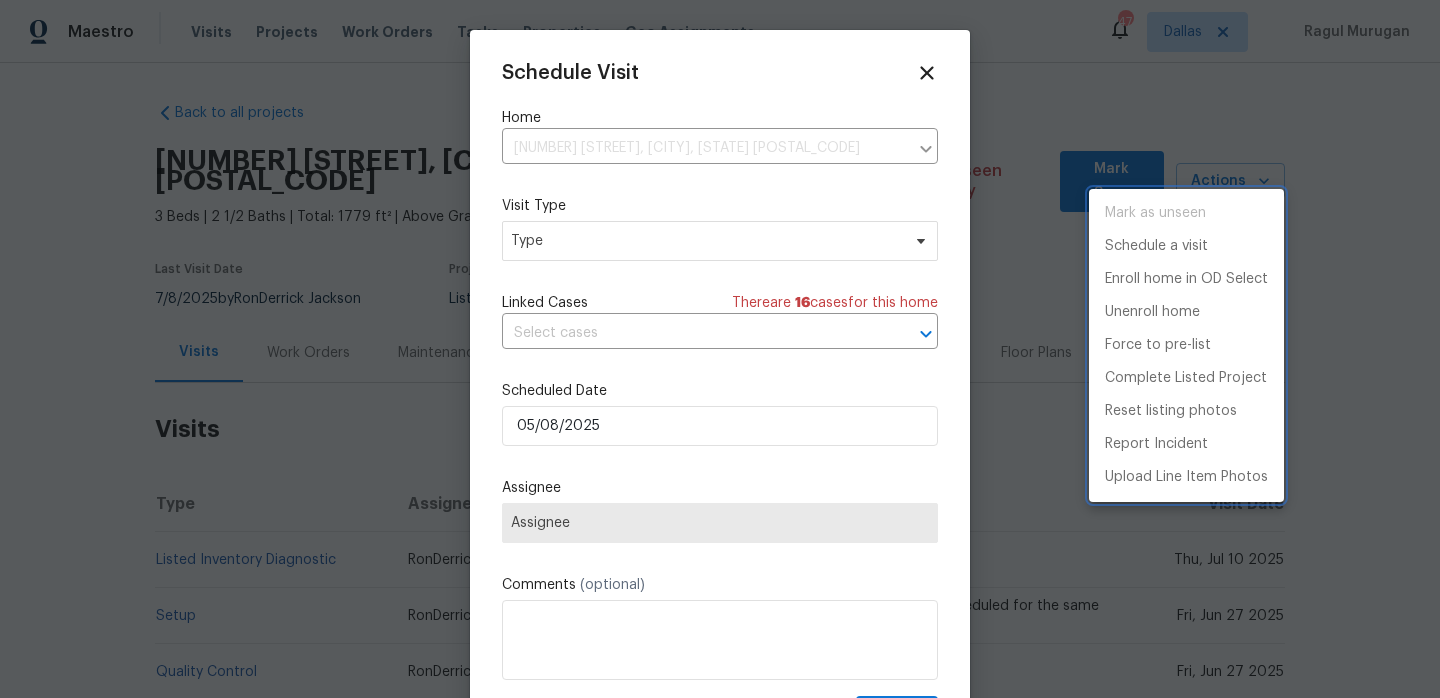 click at bounding box center (720, 349) 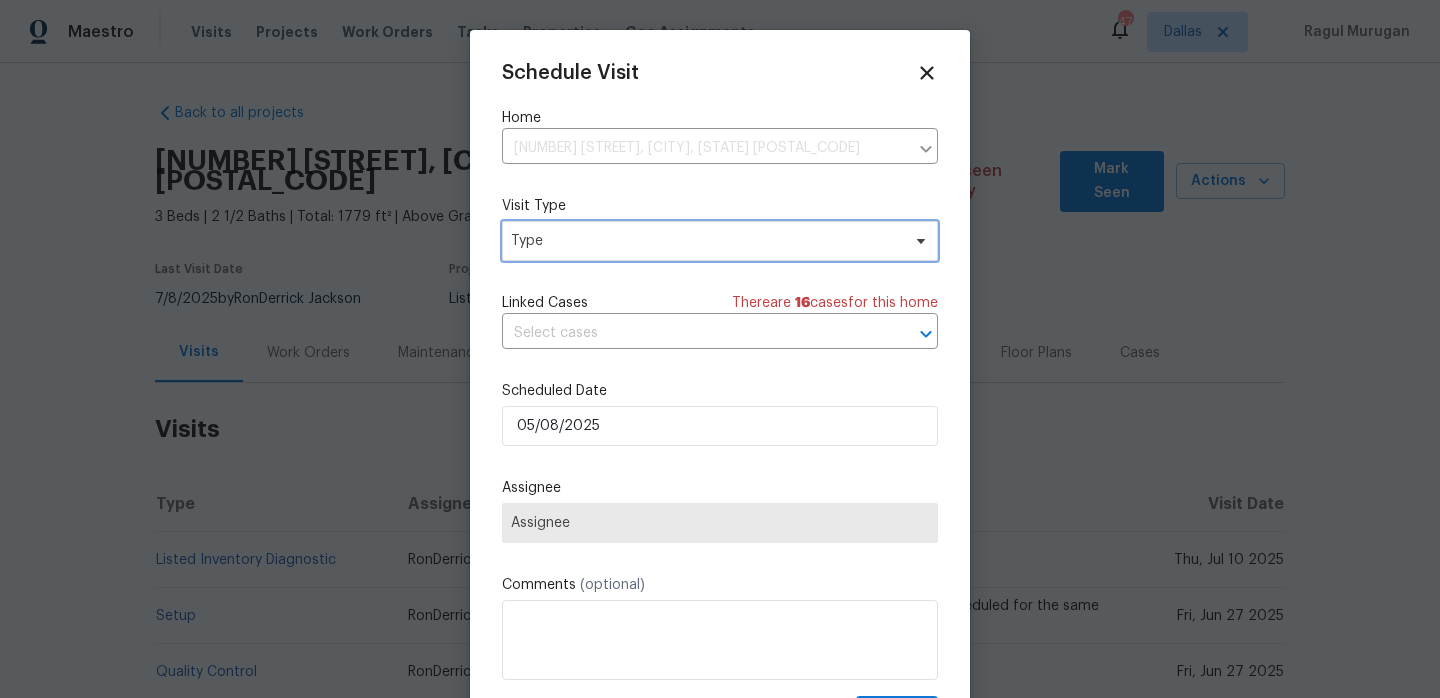 click on "Type" at bounding box center [705, 241] 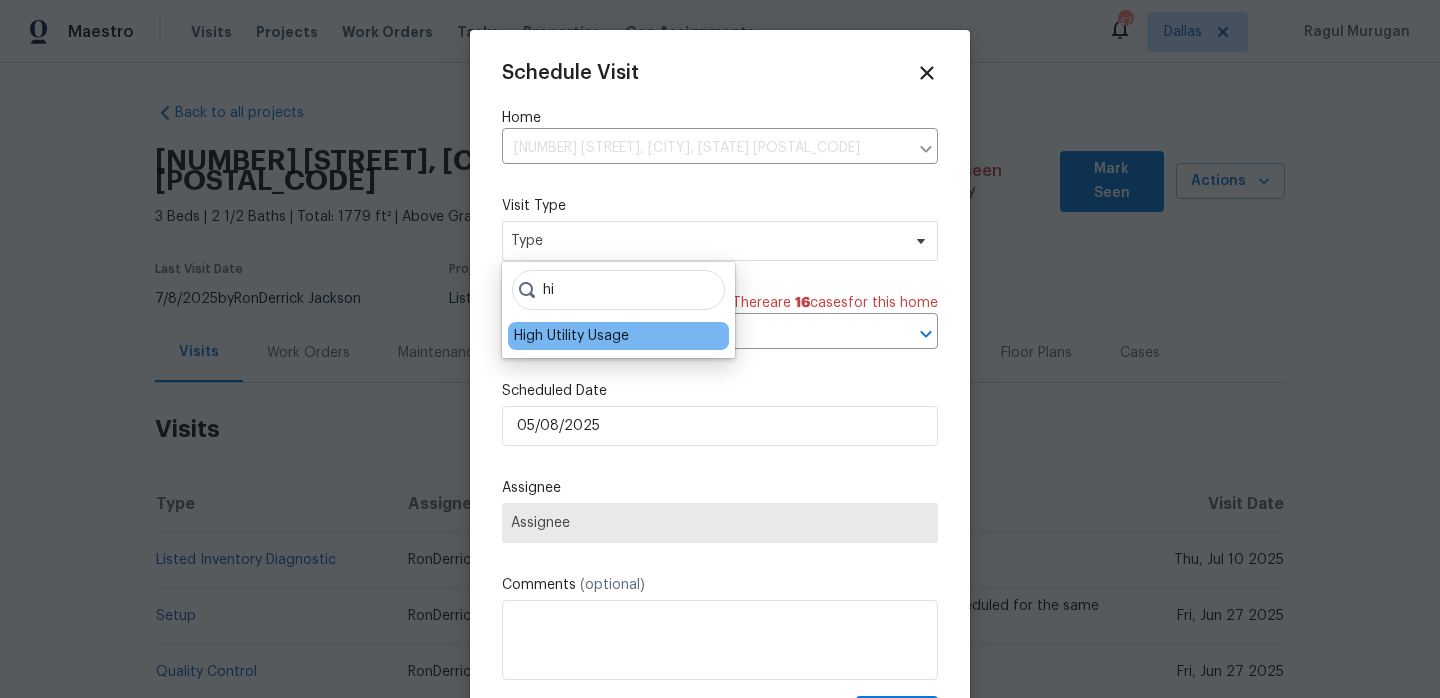 type on "hi" 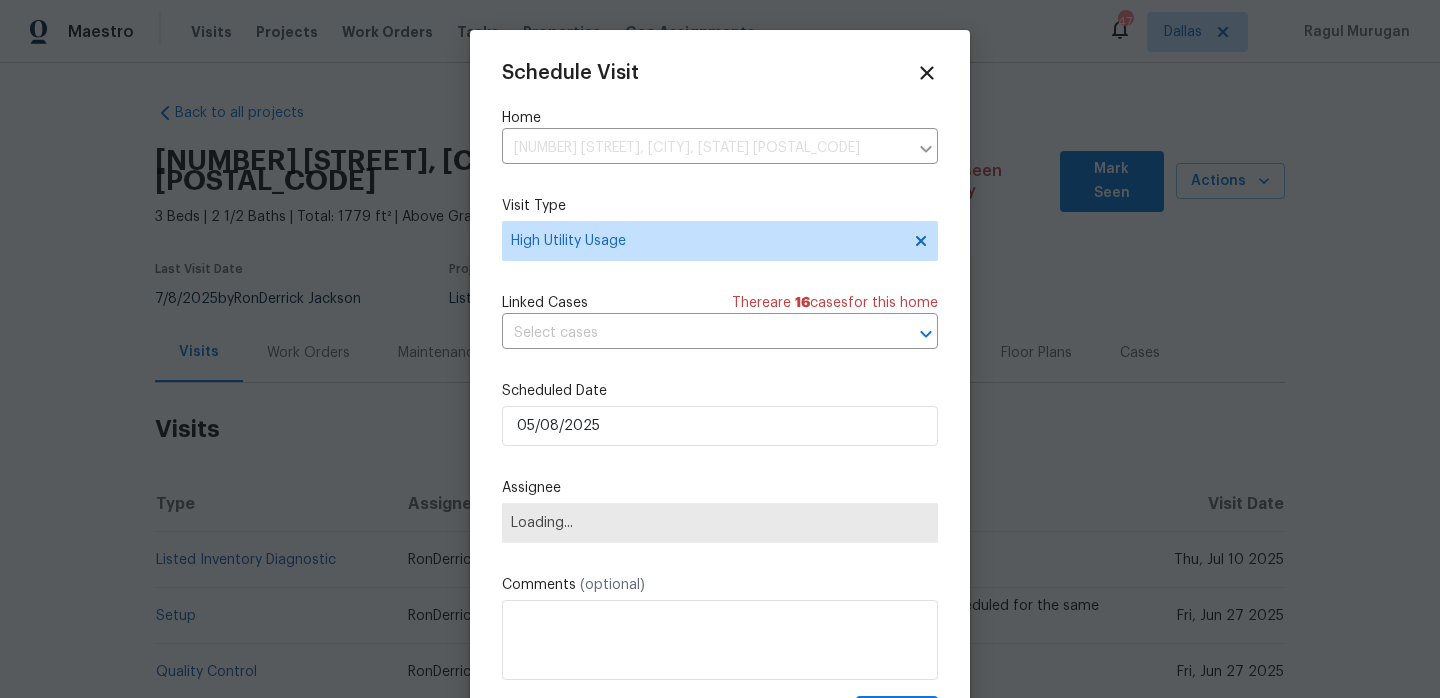 click on "Scheduled Date   [DATE]" at bounding box center (720, 413) 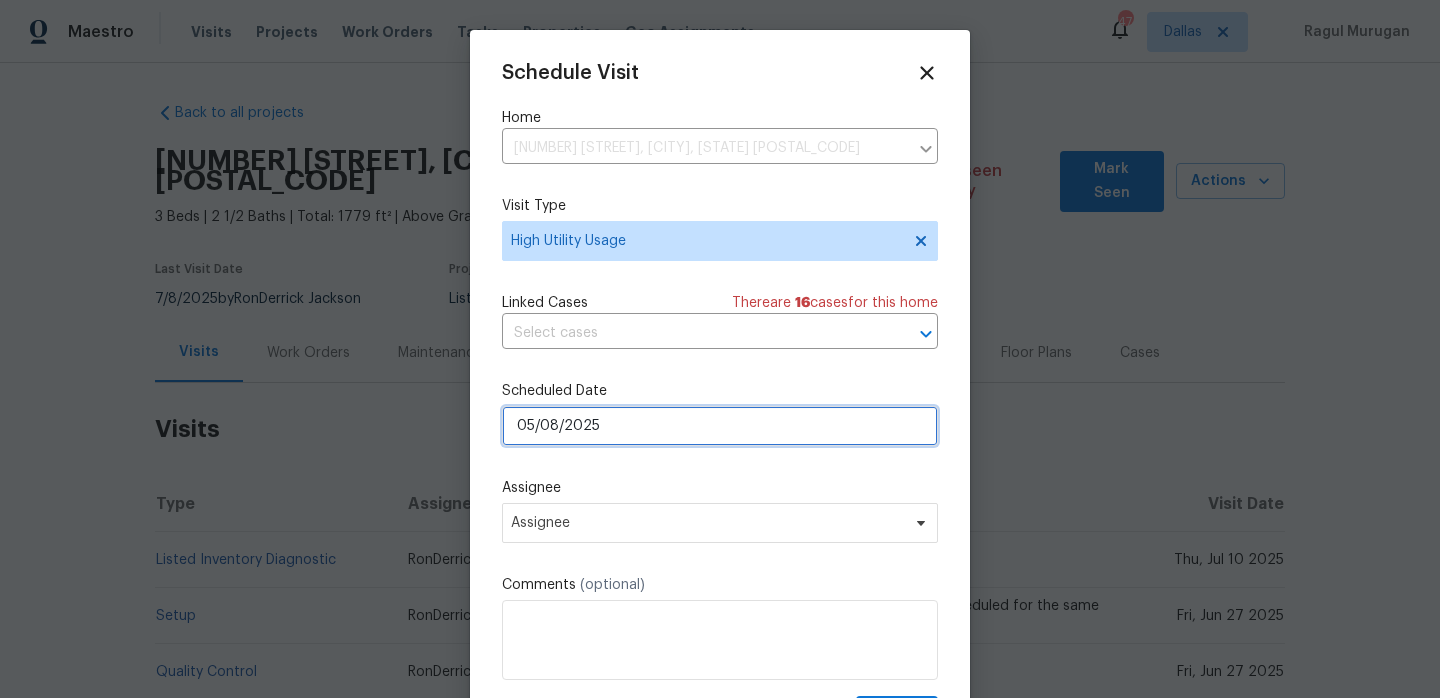 click on "05/08/2025" at bounding box center [720, 426] 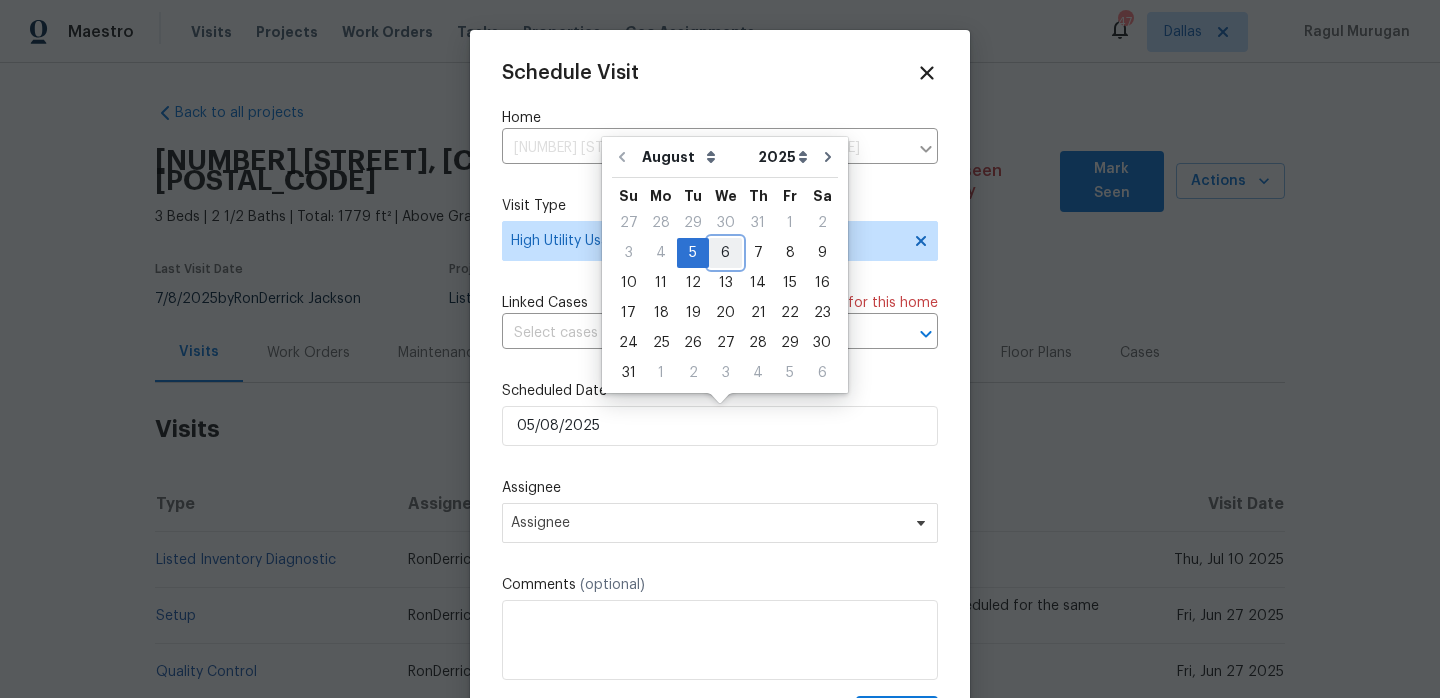 click on "6" at bounding box center (725, 253) 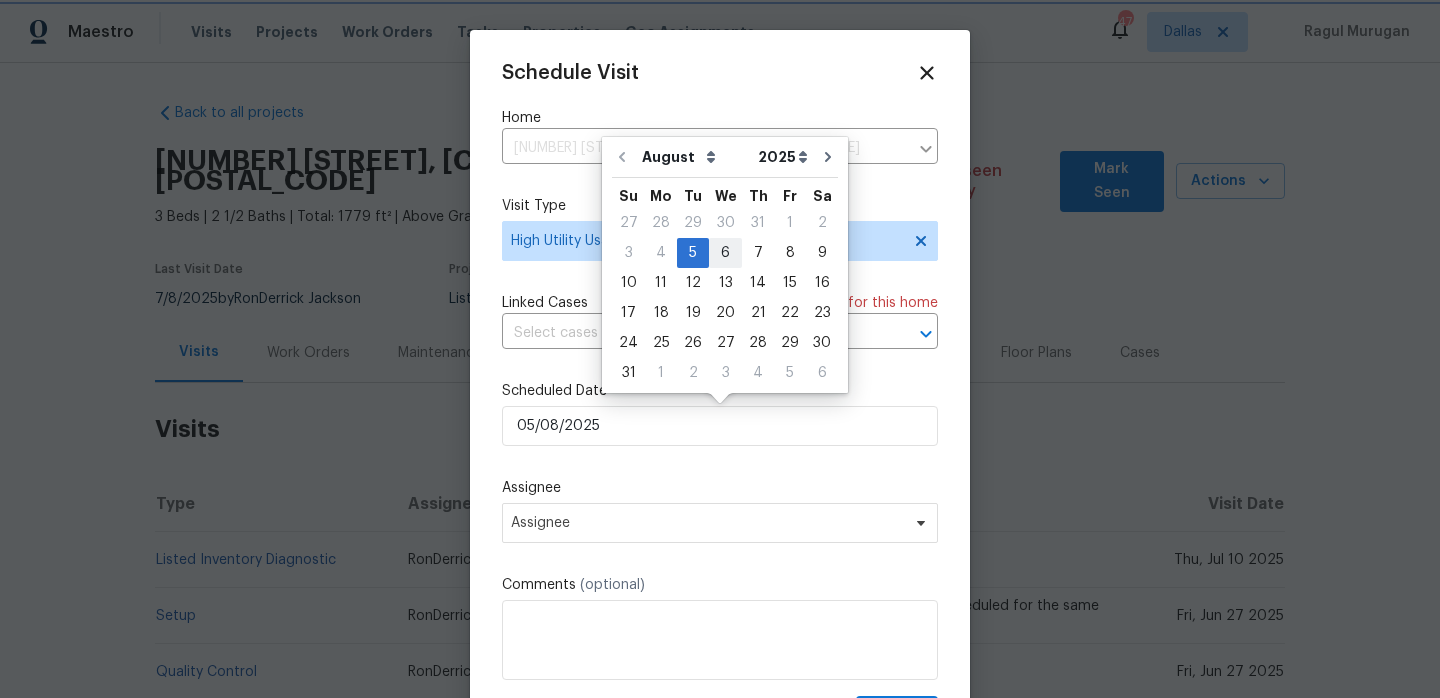 type on "06/08/2025" 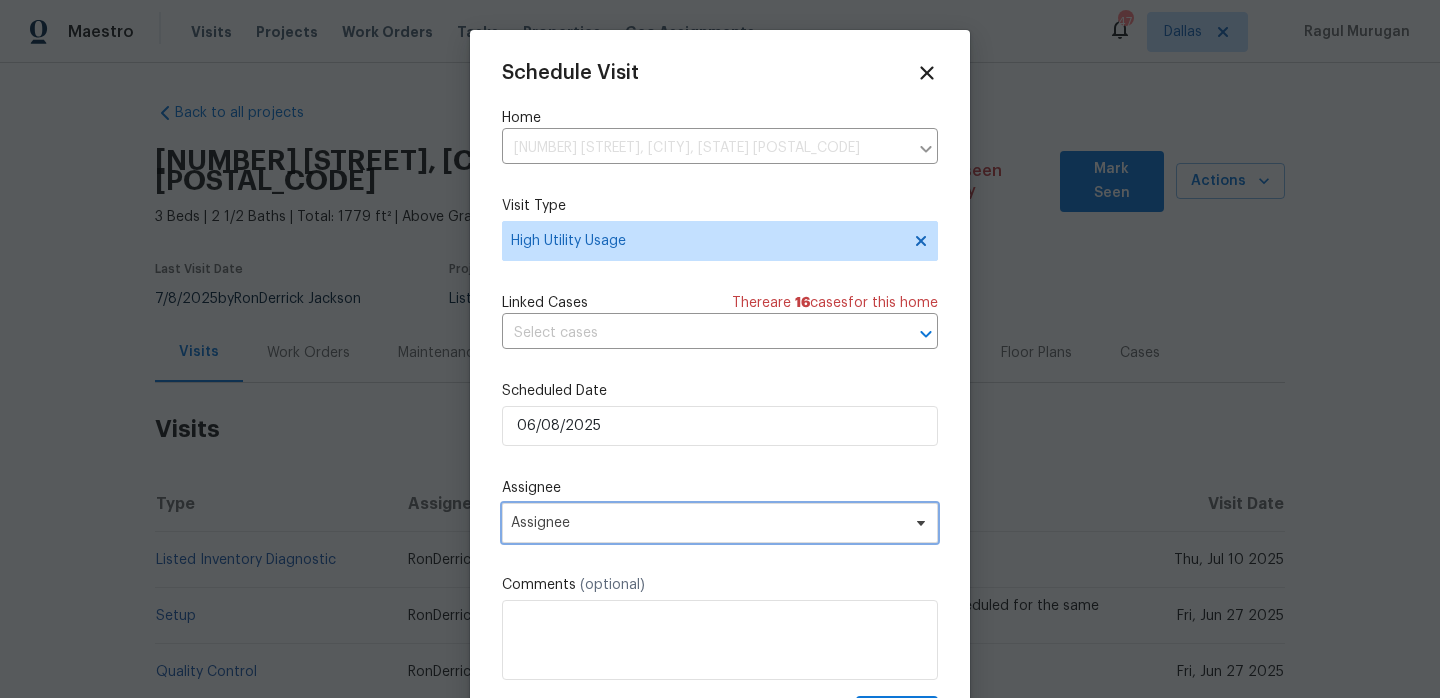 click on "Assignee" at bounding box center [707, 523] 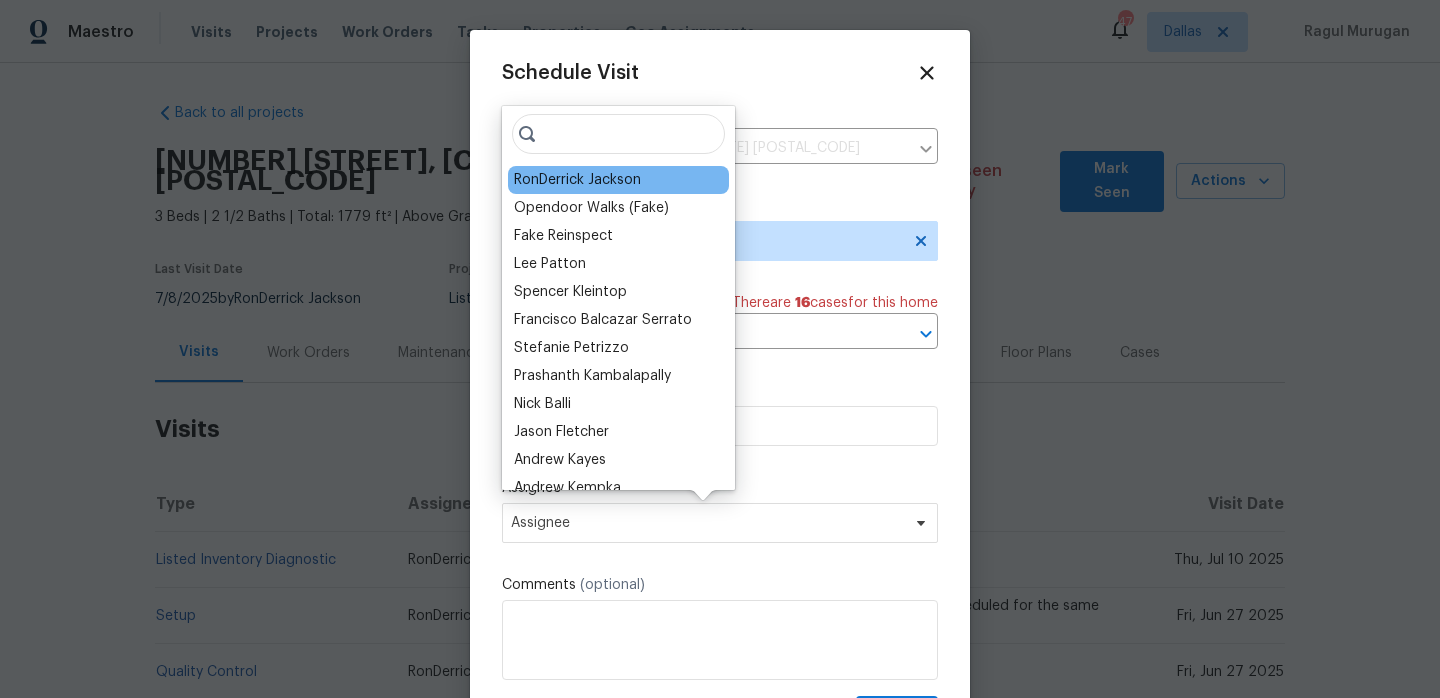 click on "RonDerrick Jackson" at bounding box center (577, 180) 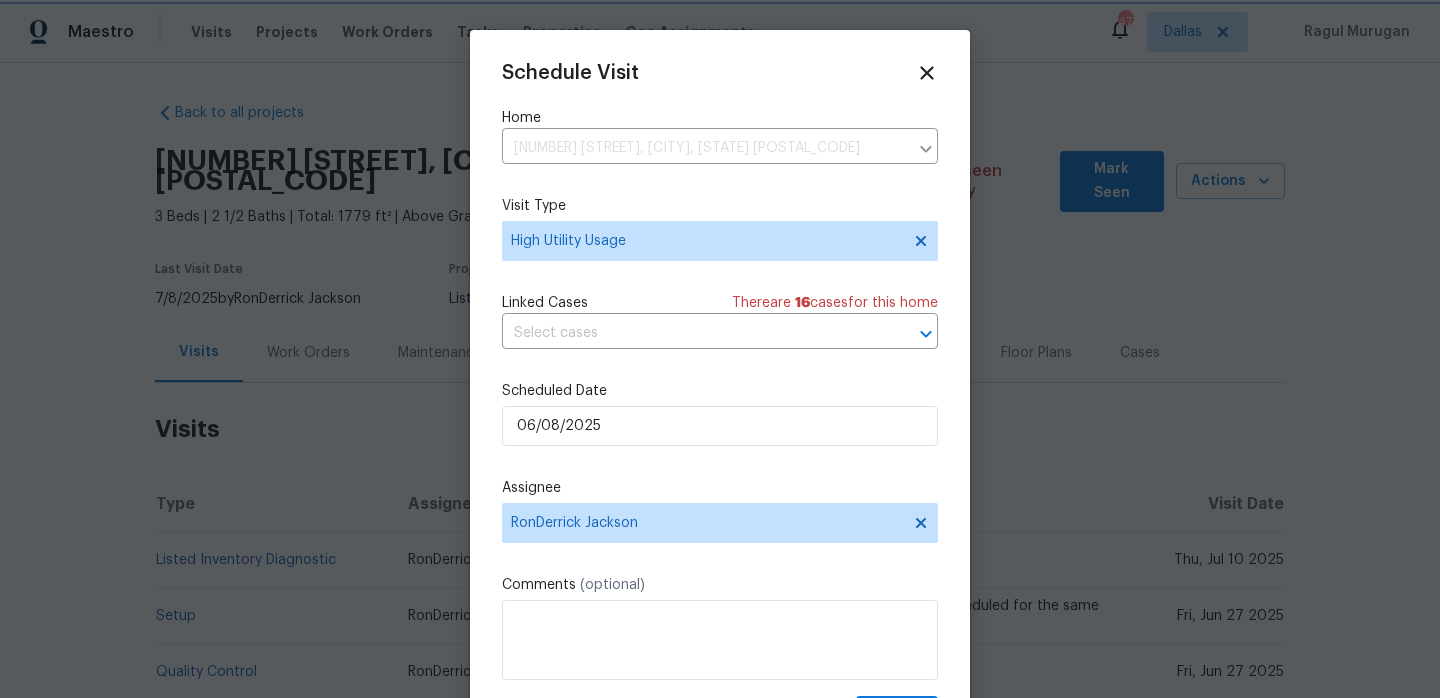 scroll, scrollTop: 36, scrollLeft: 0, axis: vertical 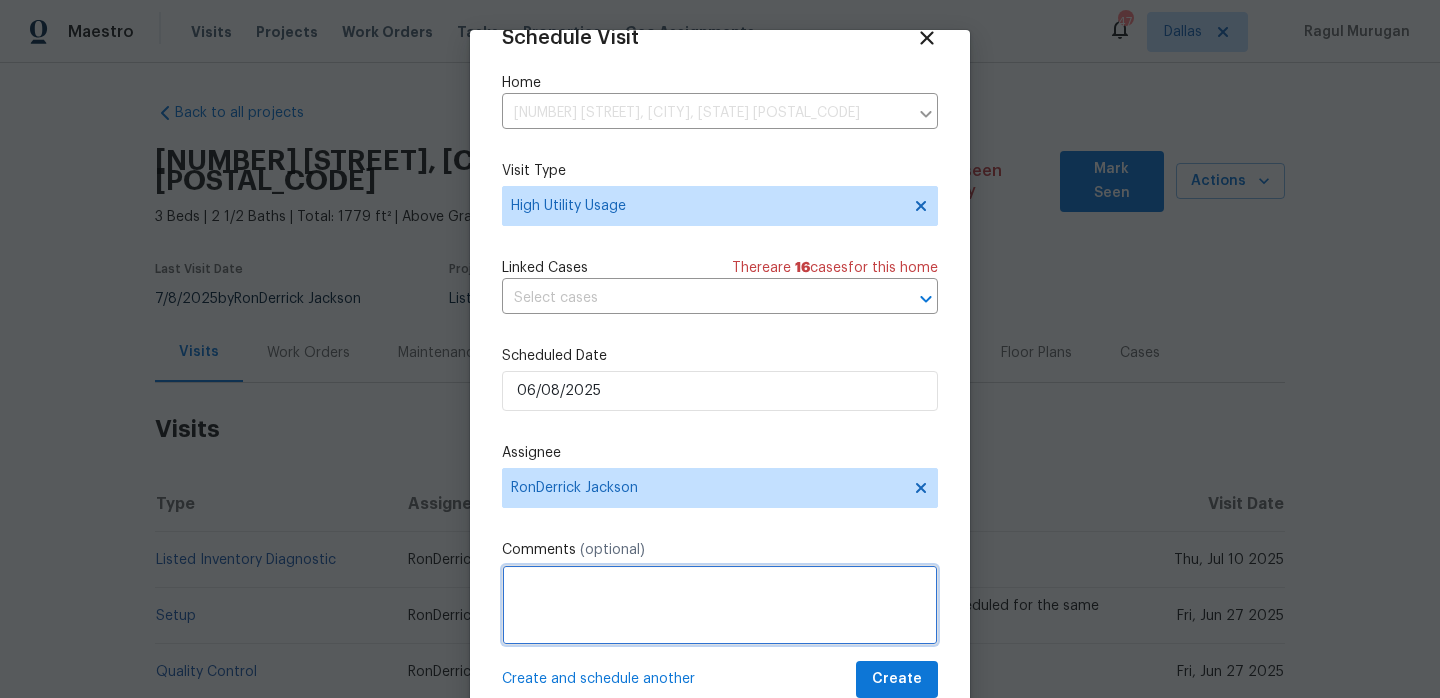 click at bounding box center [720, 605] 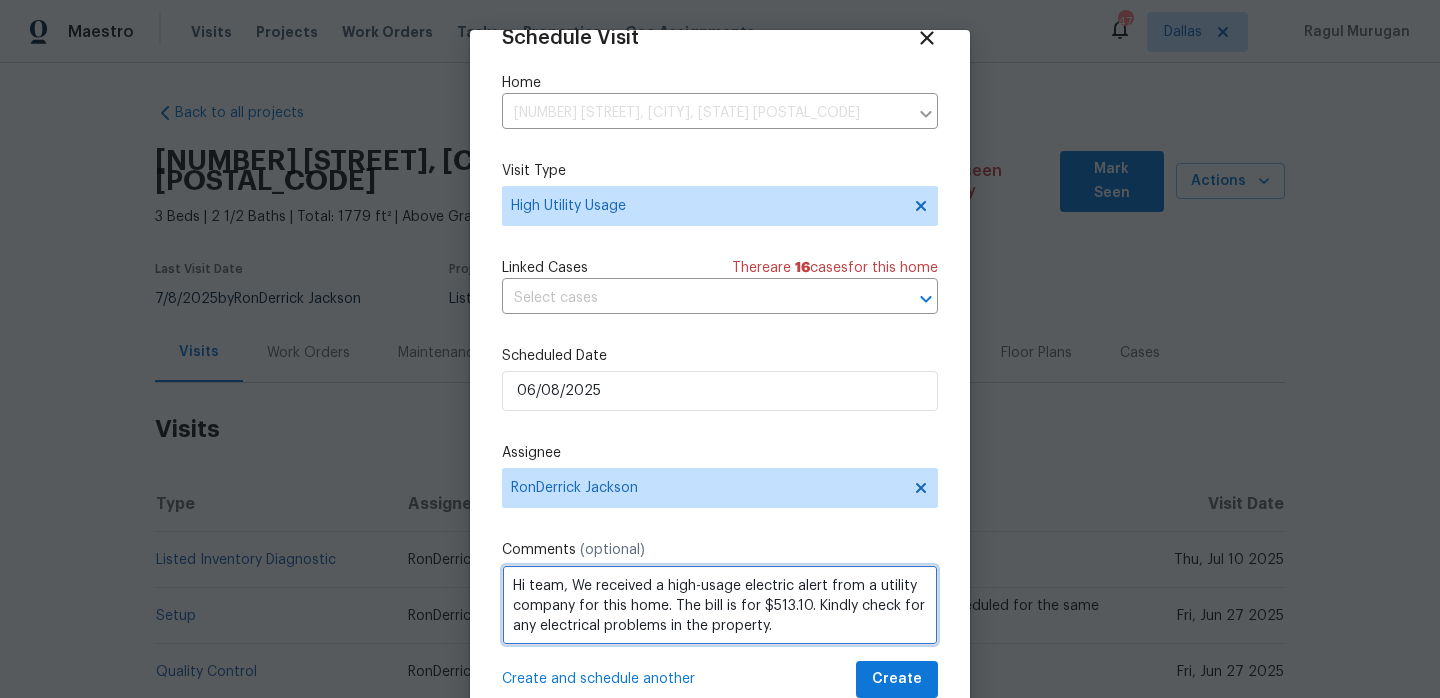 scroll, scrollTop: 2, scrollLeft: 0, axis: vertical 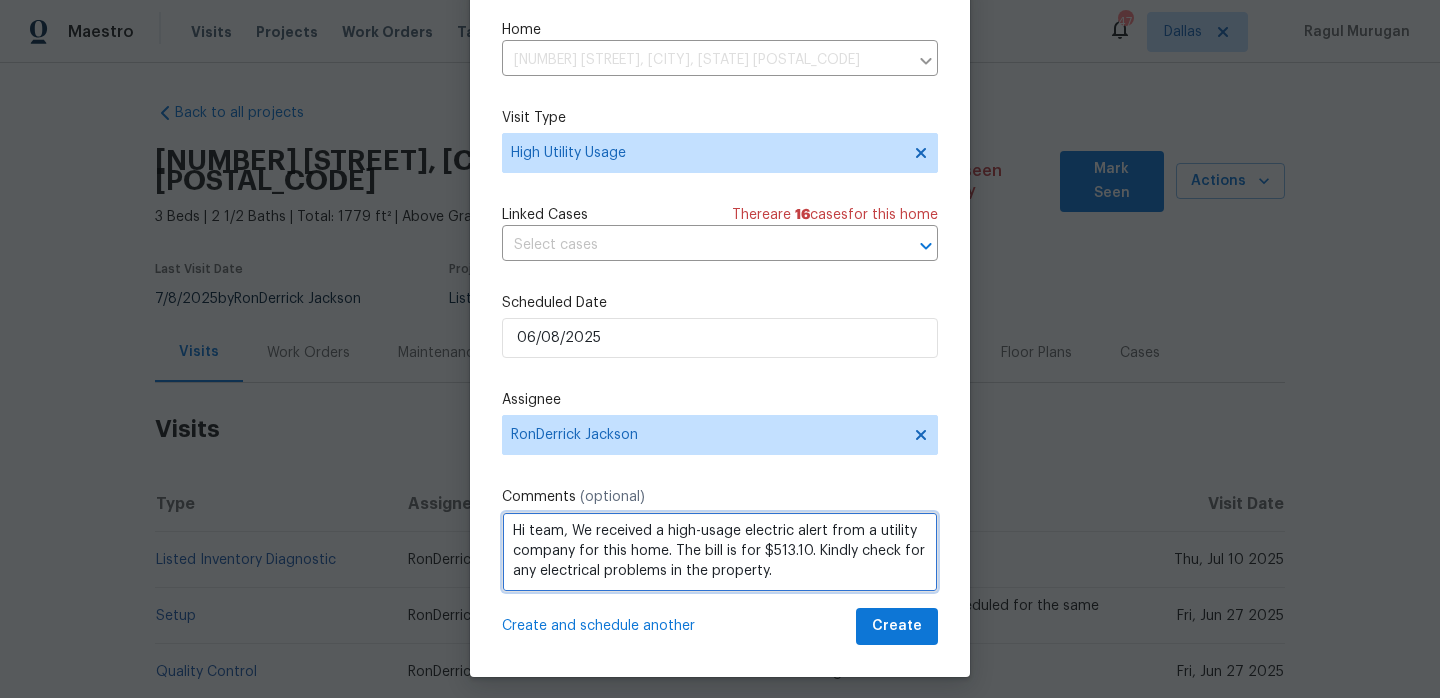 type on "Hi team, We received a high-usage electric alert from a utility company for this home. The bill is for $513.10. Kindly check for any electrical problems in the property." 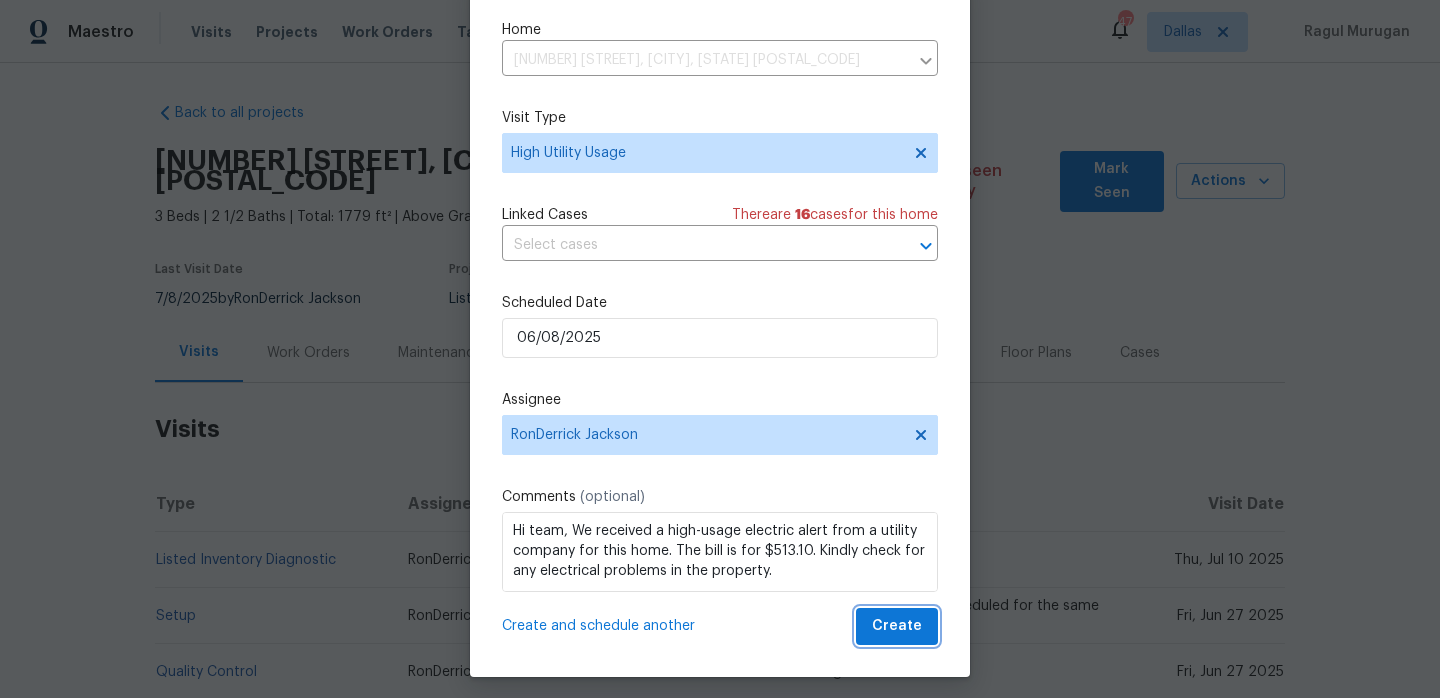 click on "Create" at bounding box center [897, 626] 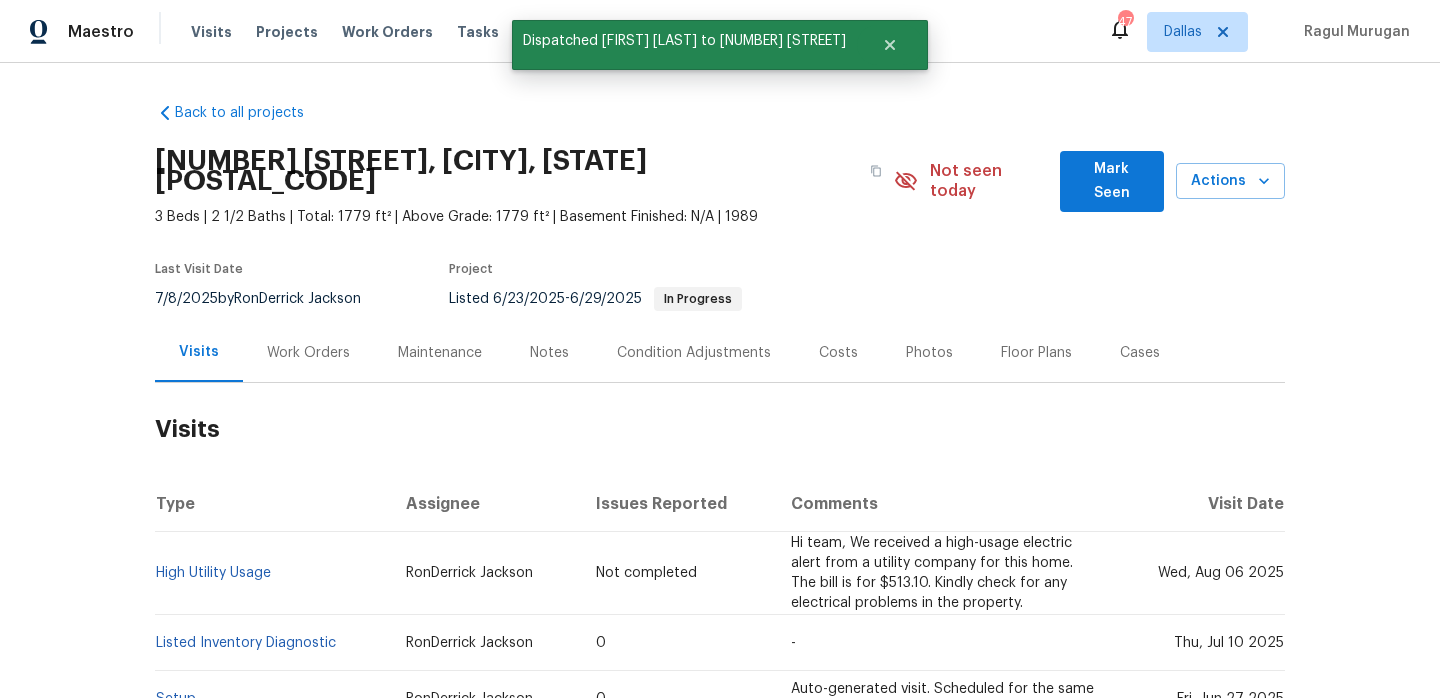 scroll, scrollTop: 0, scrollLeft: 0, axis: both 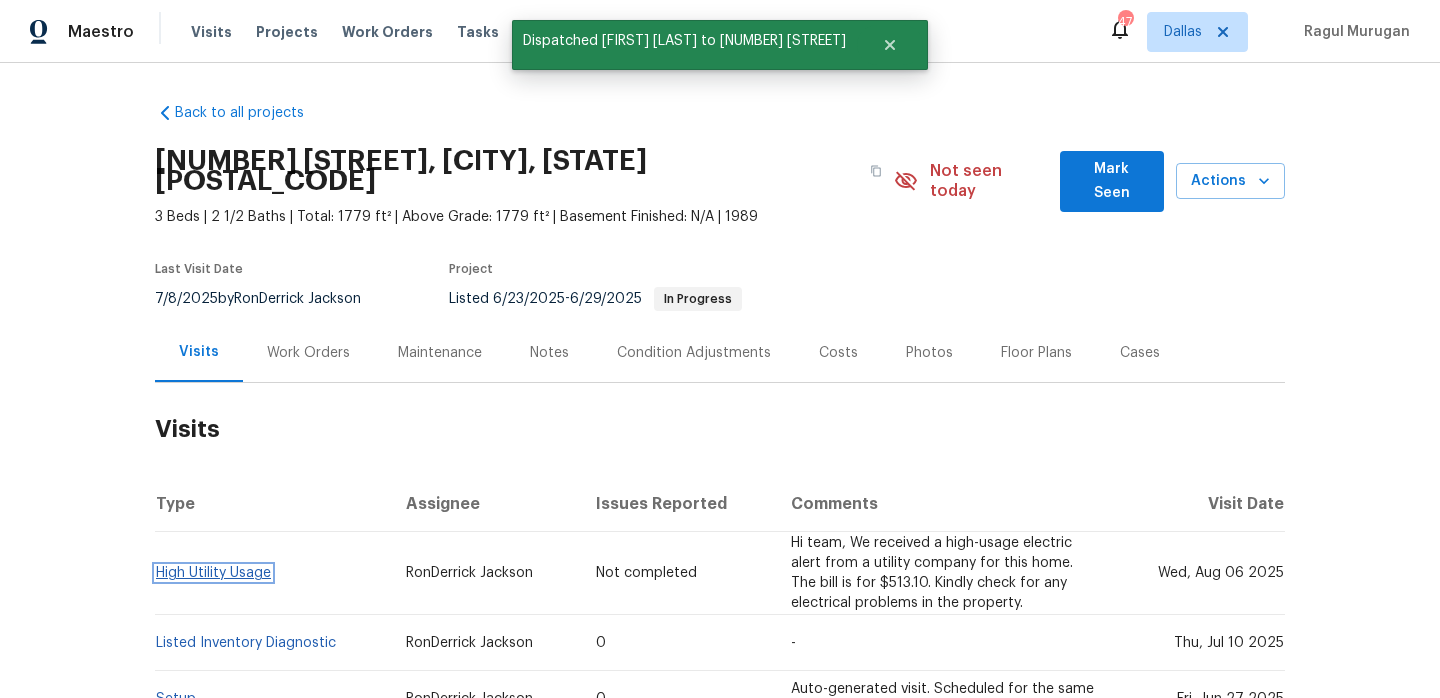 click on "High Utility Usage" at bounding box center [213, 573] 